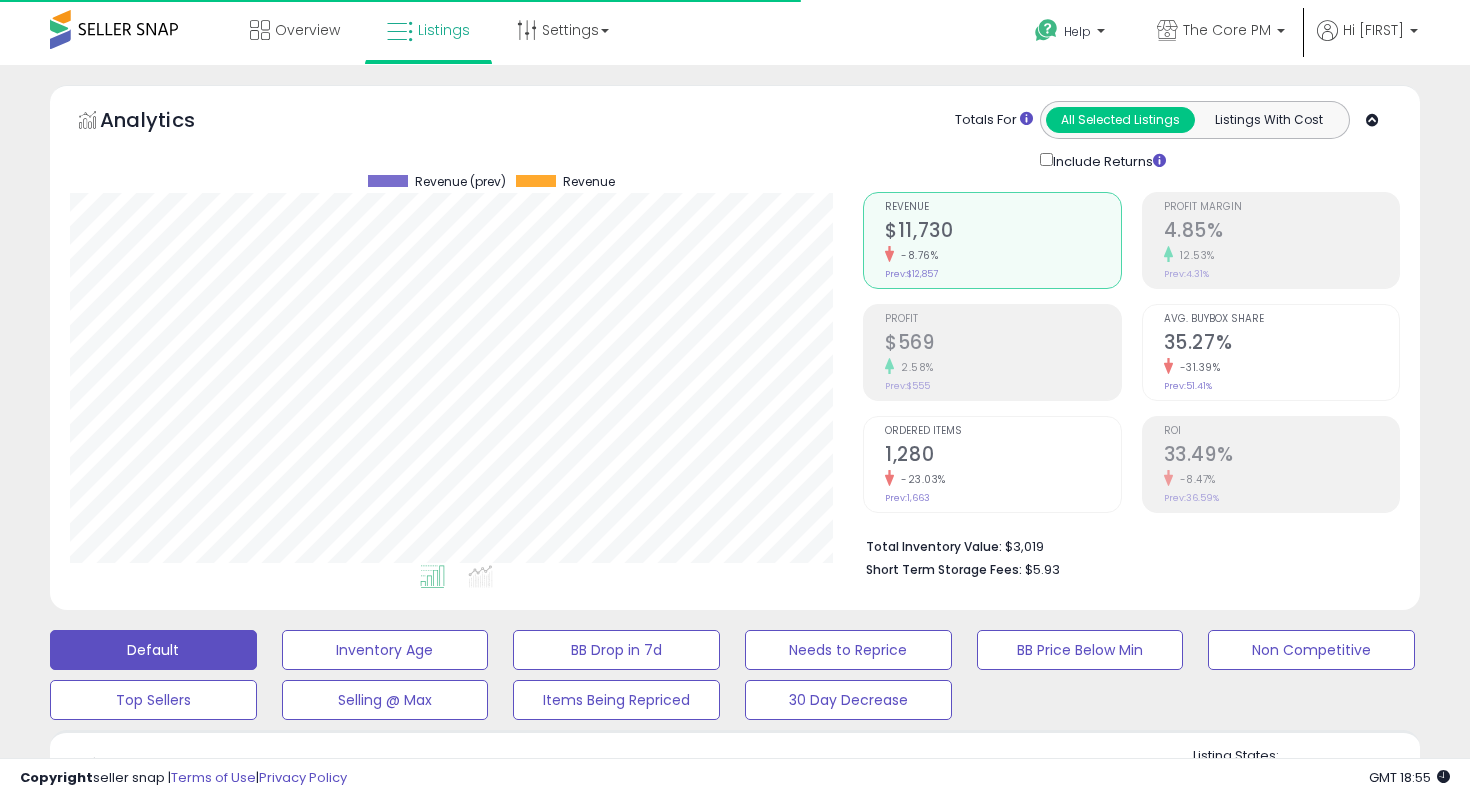 scroll, scrollTop: 33, scrollLeft: 0, axis: vertical 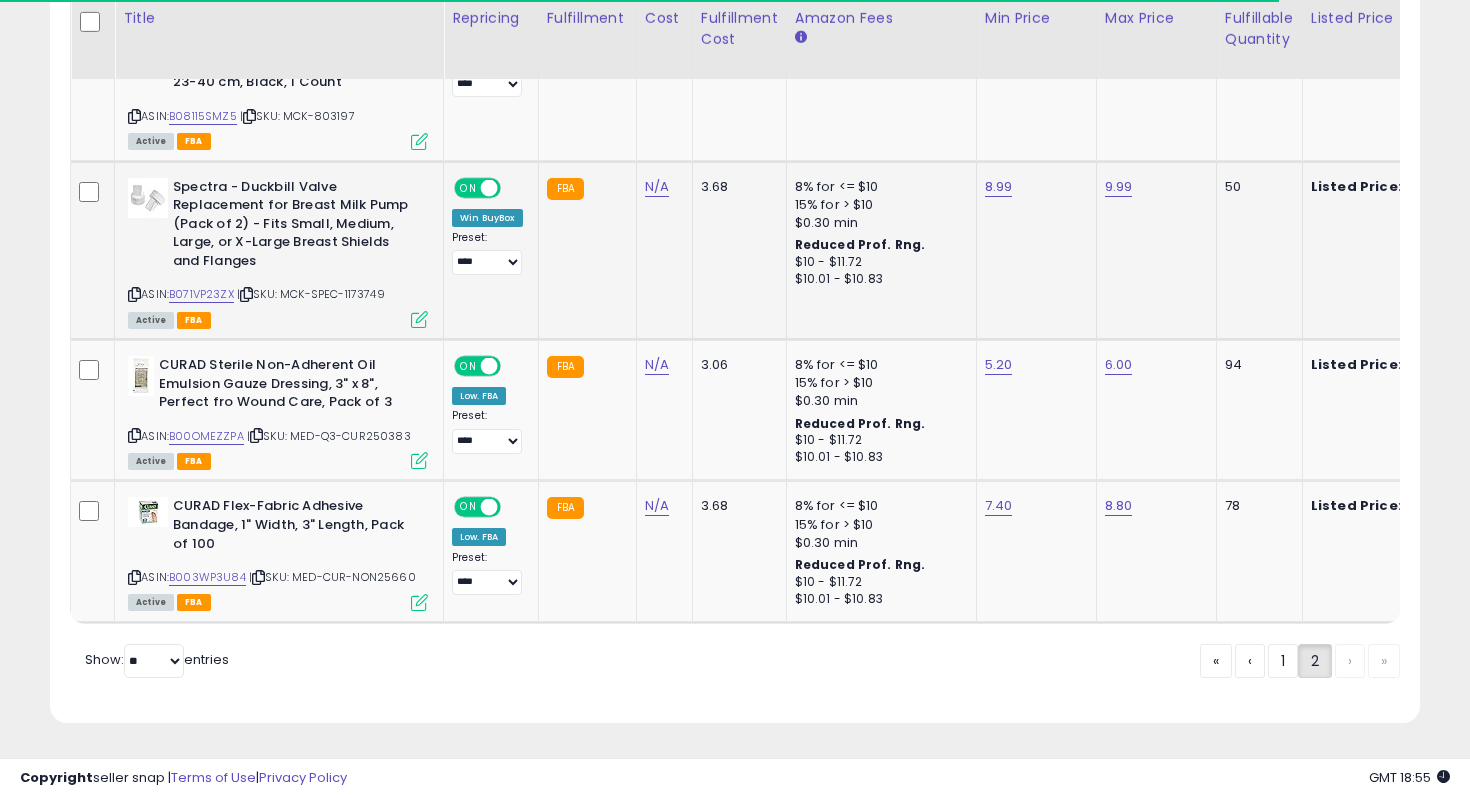 click at bounding box center [419, 319] 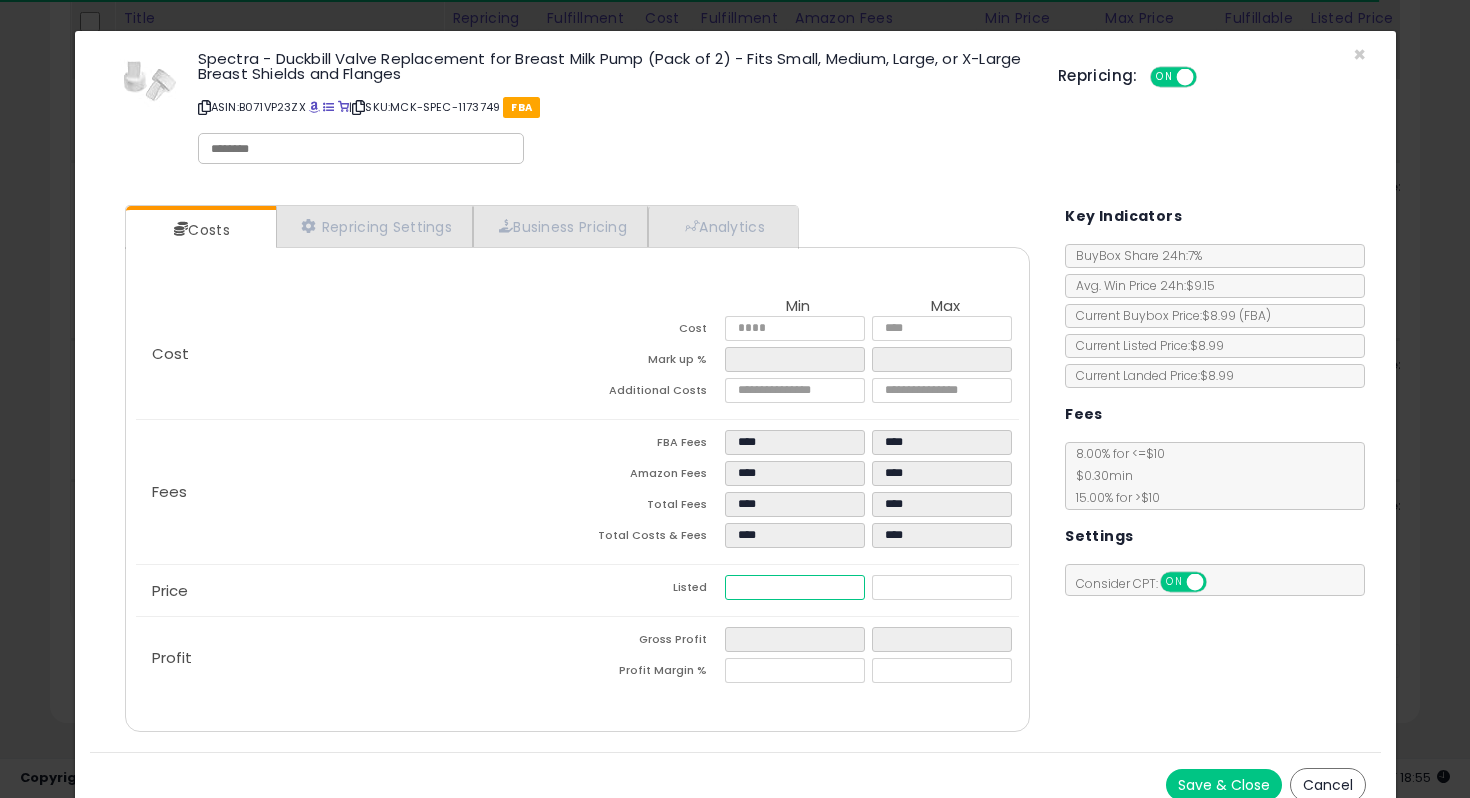 click on "****" at bounding box center [795, 587] 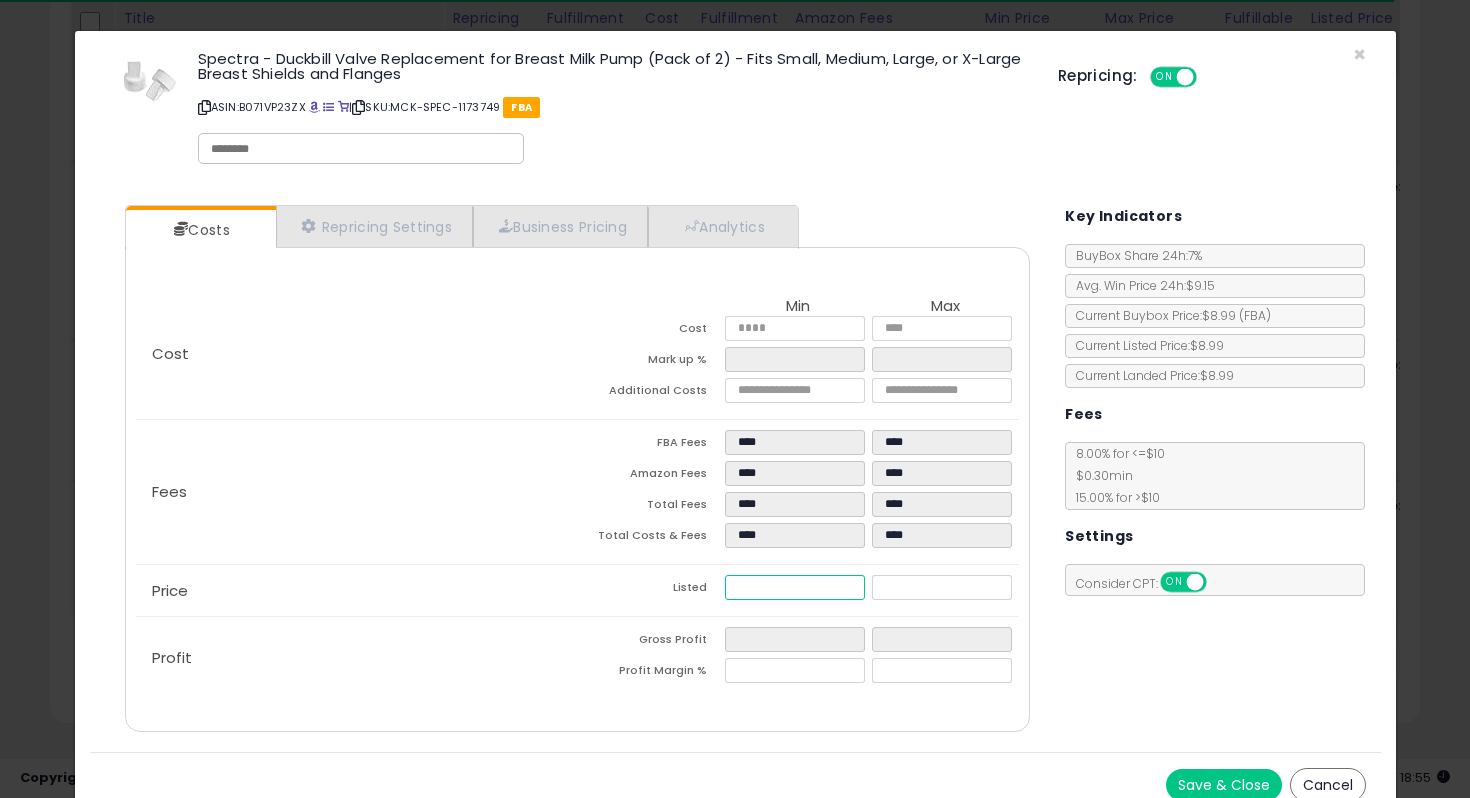 type on "****" 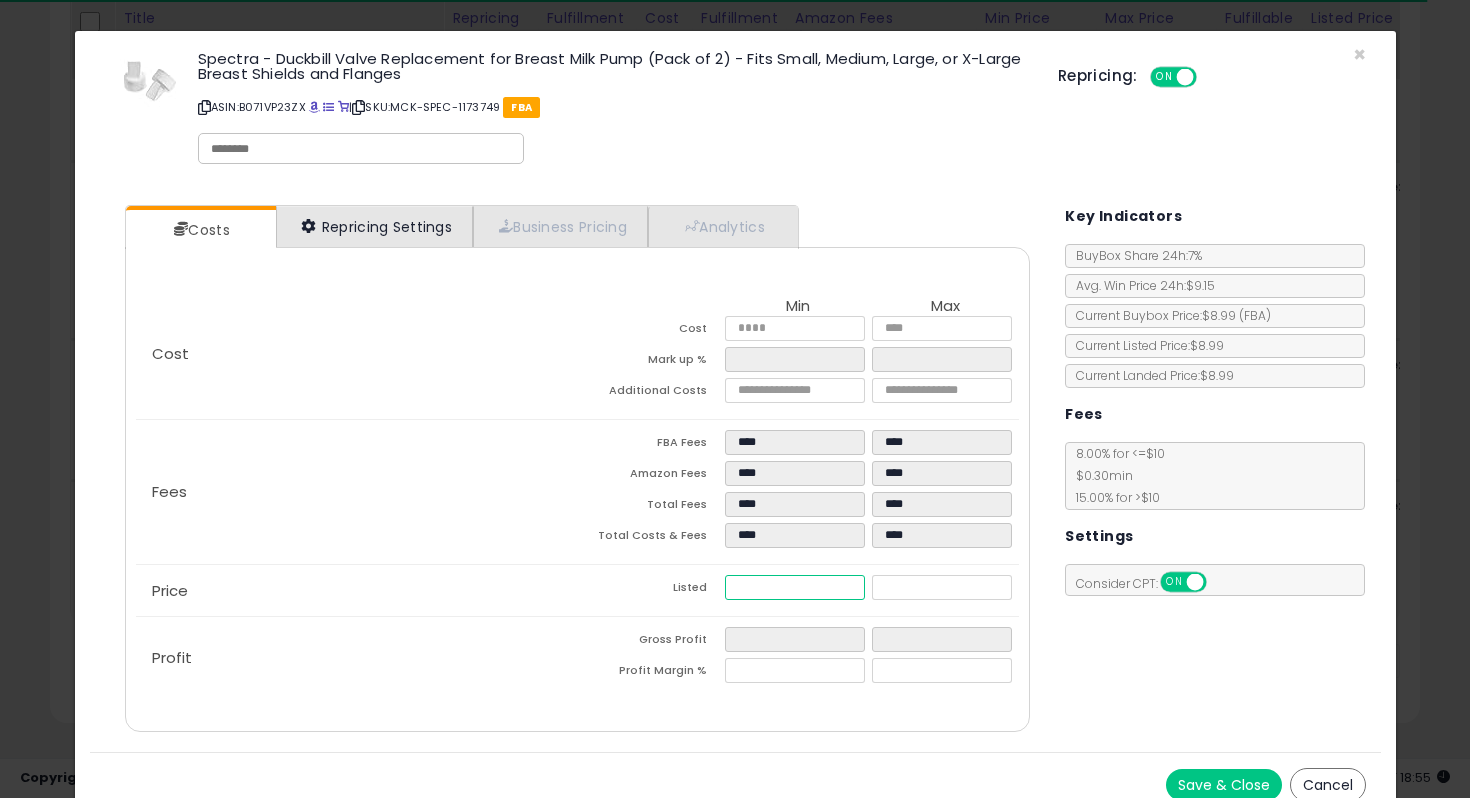 type on "****" 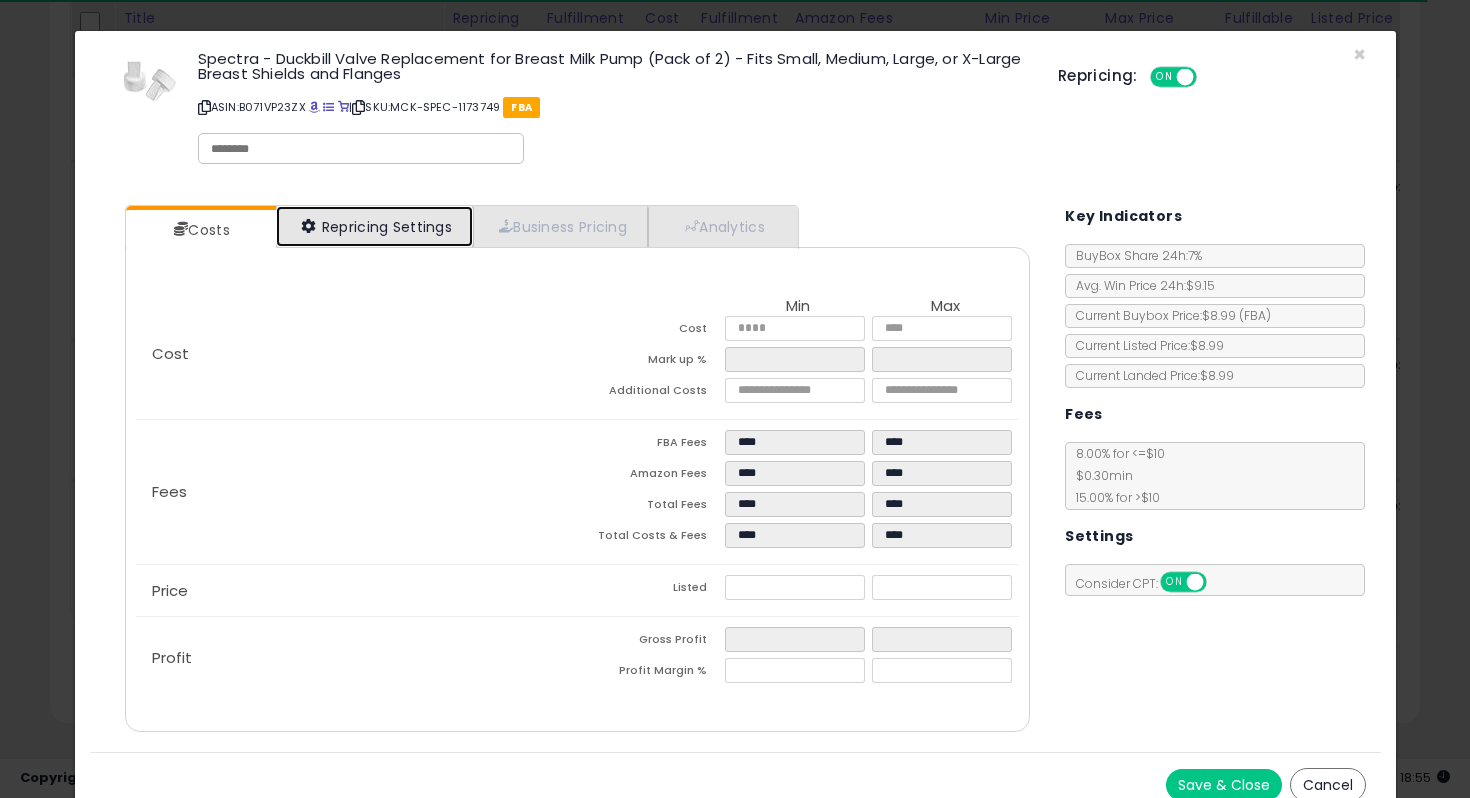 click on "Repricing Settings" at bounding box center [375, 226] 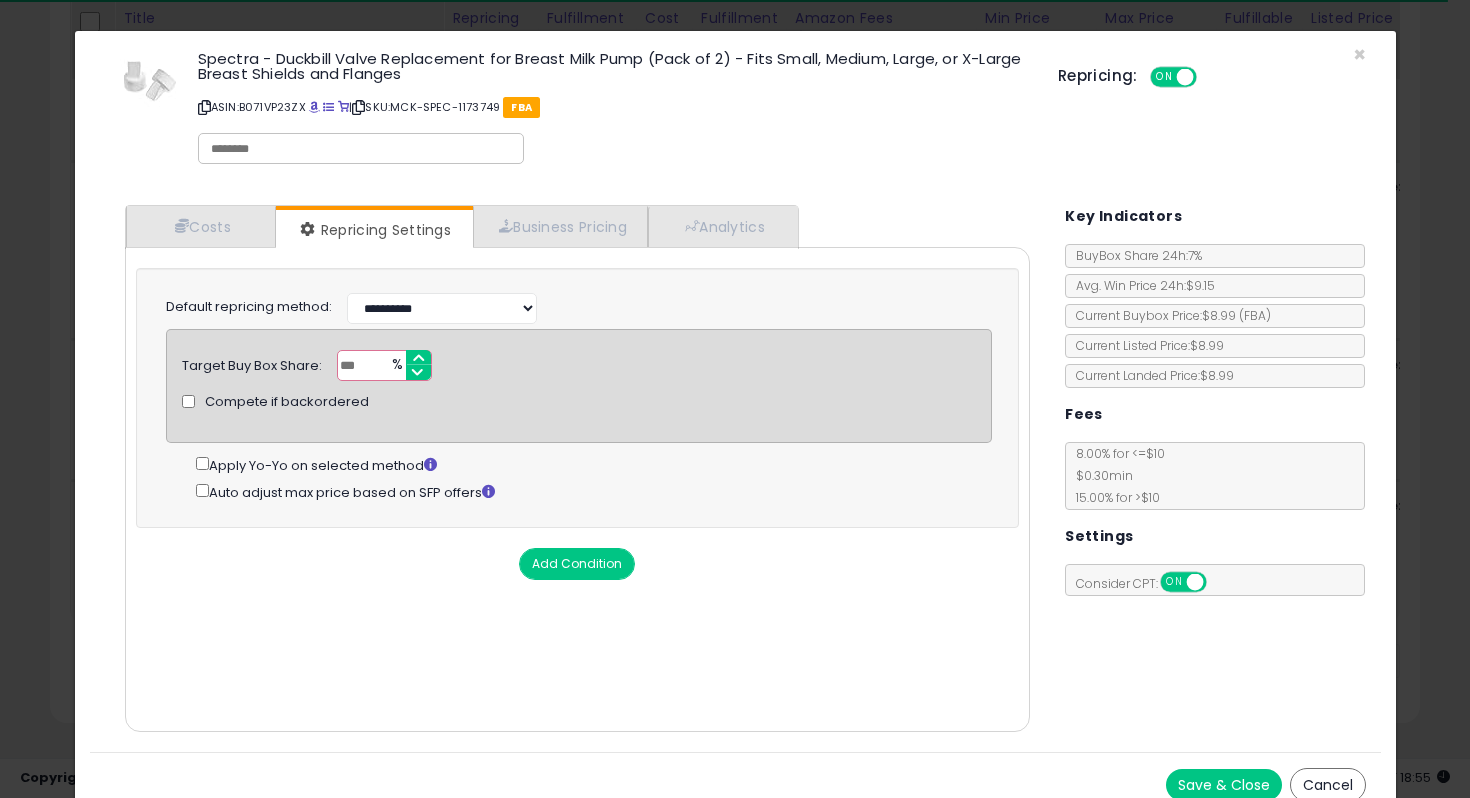 click on "Save & Close" at bounding box center [1224, 785] 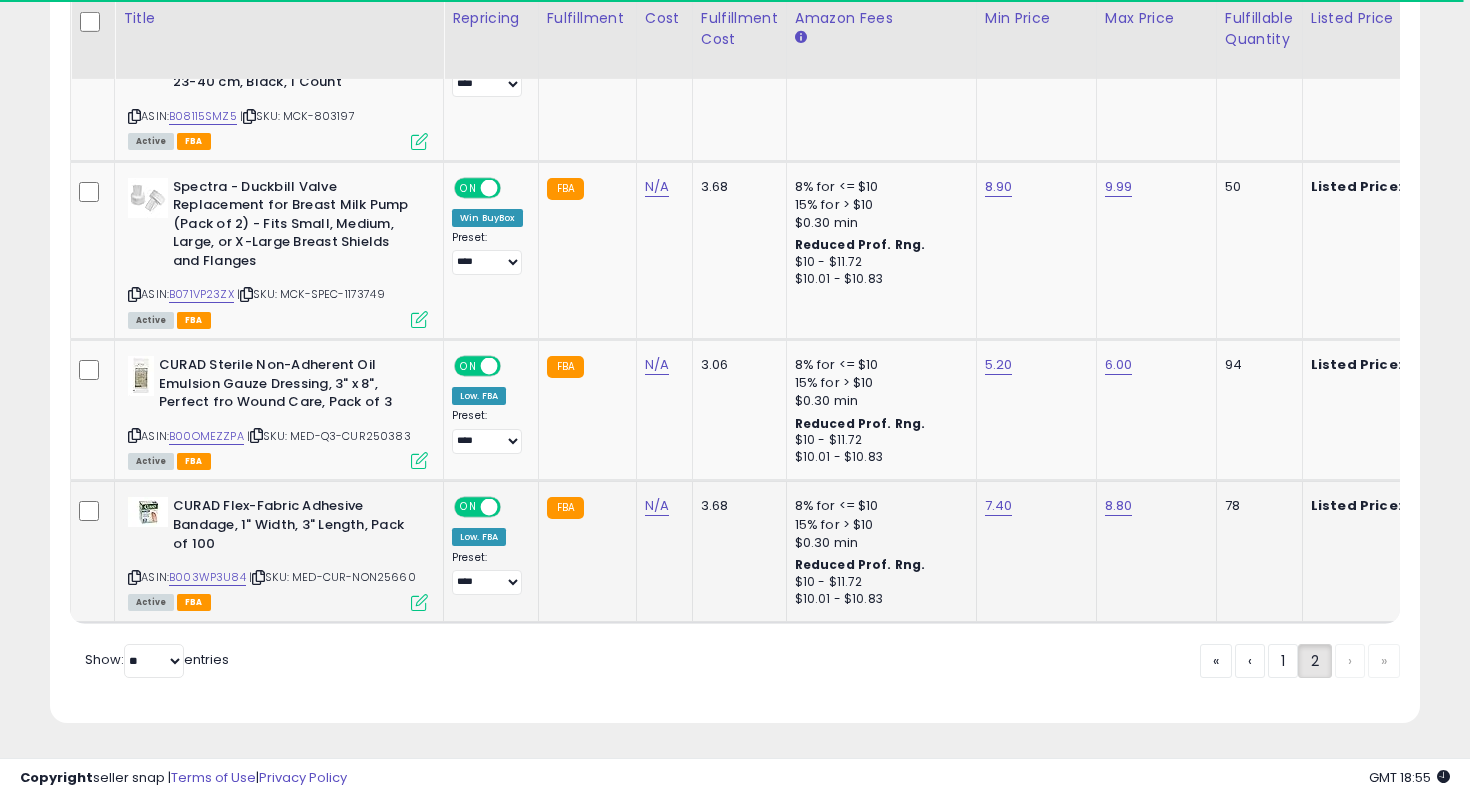 click at bounding box center [419, 602] 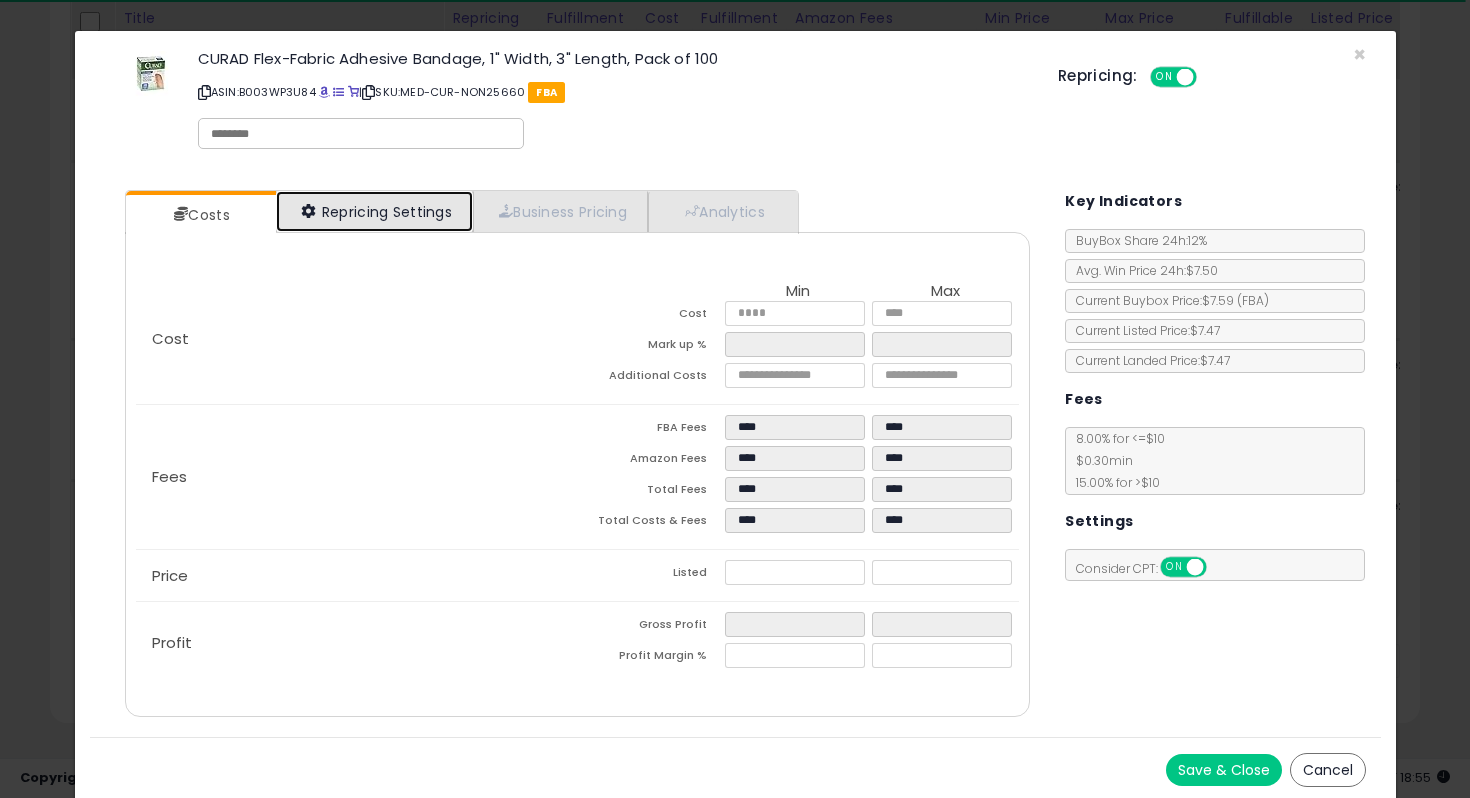 click on "Repricing Settings" at bounding box center [375, 211] 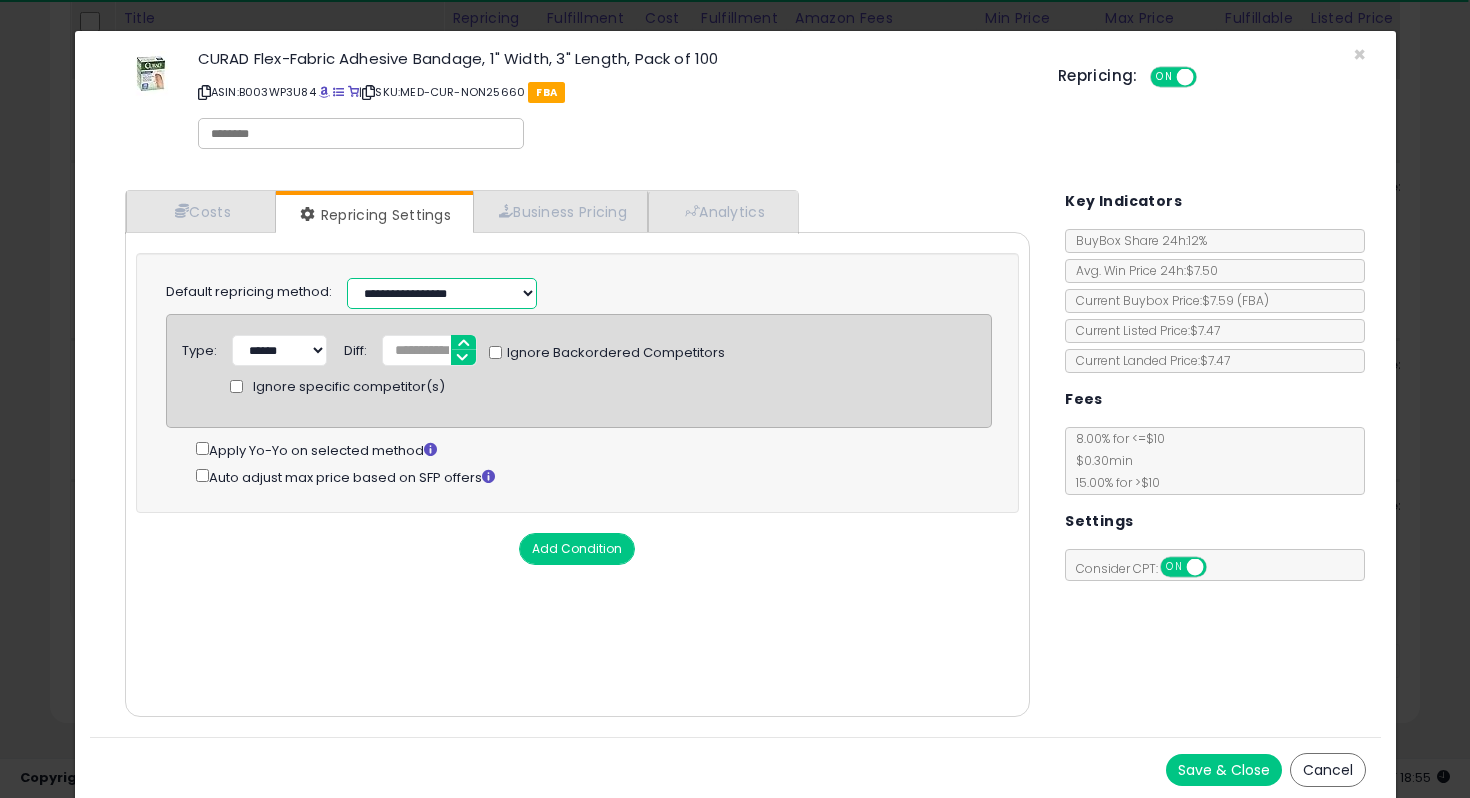 click on "**********" at bounding box center (442, 293) 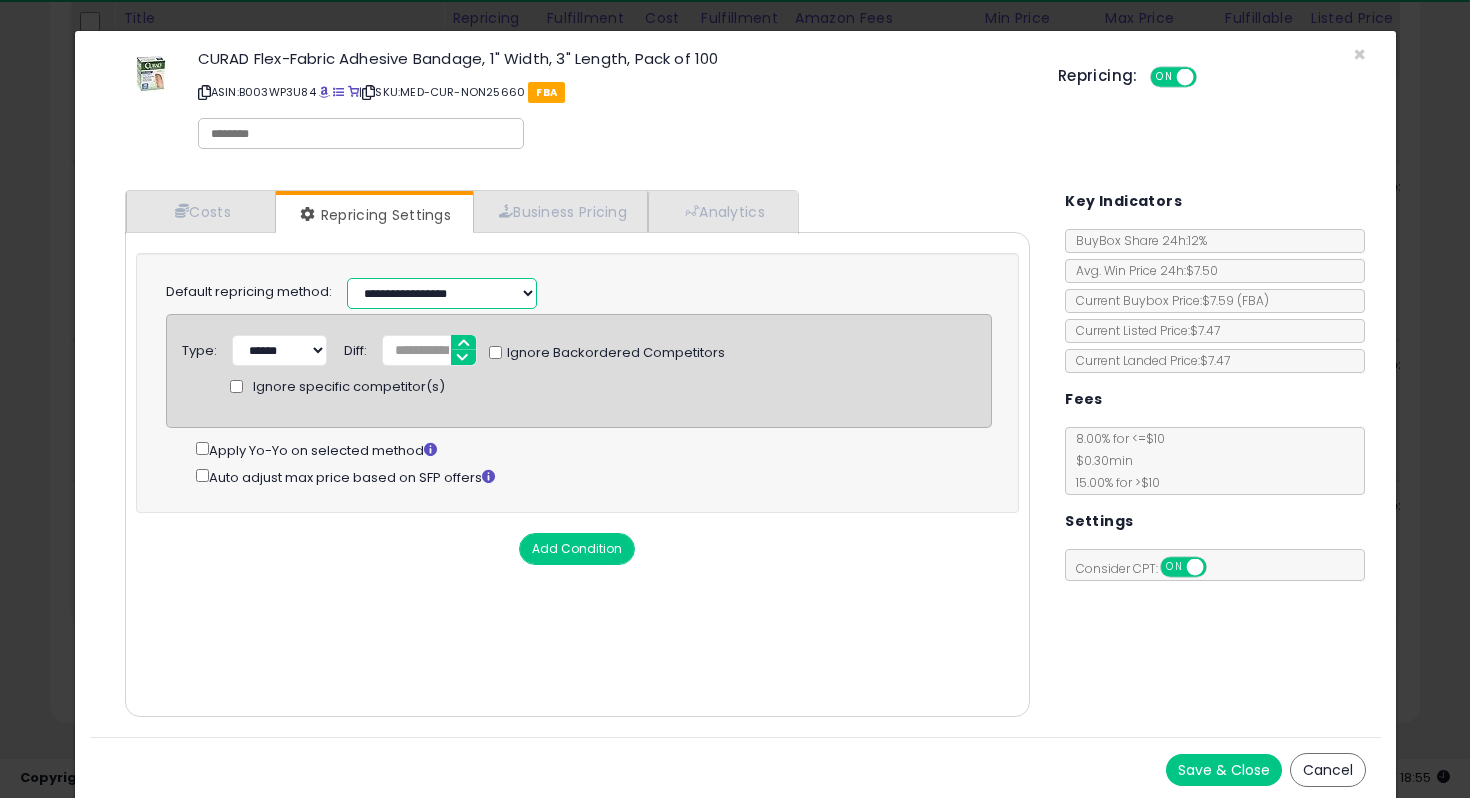 select on "******" 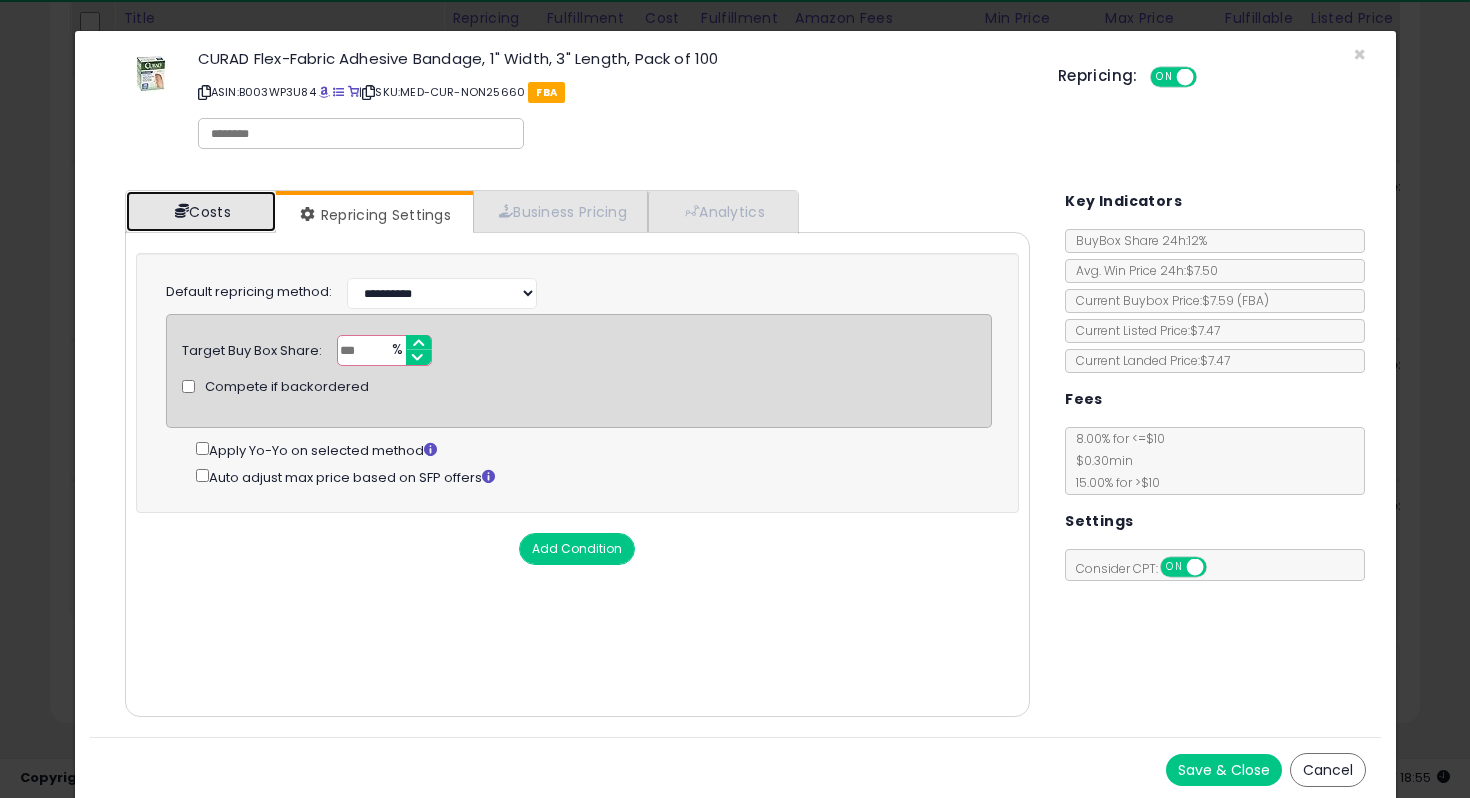click on "Costs" at bounding box center (201, 211) 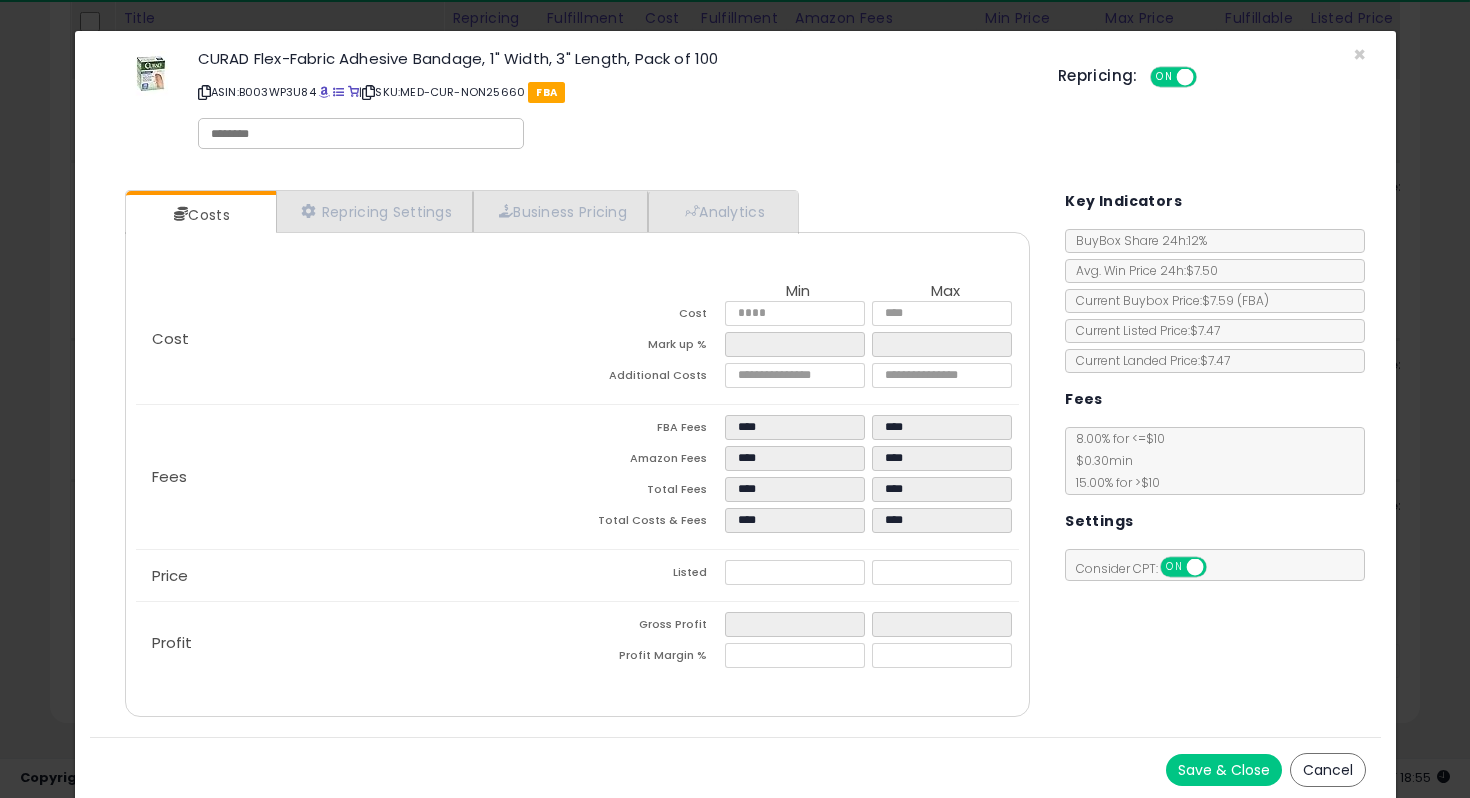 click on "Save & Close" at bounding box center (1224, 770) 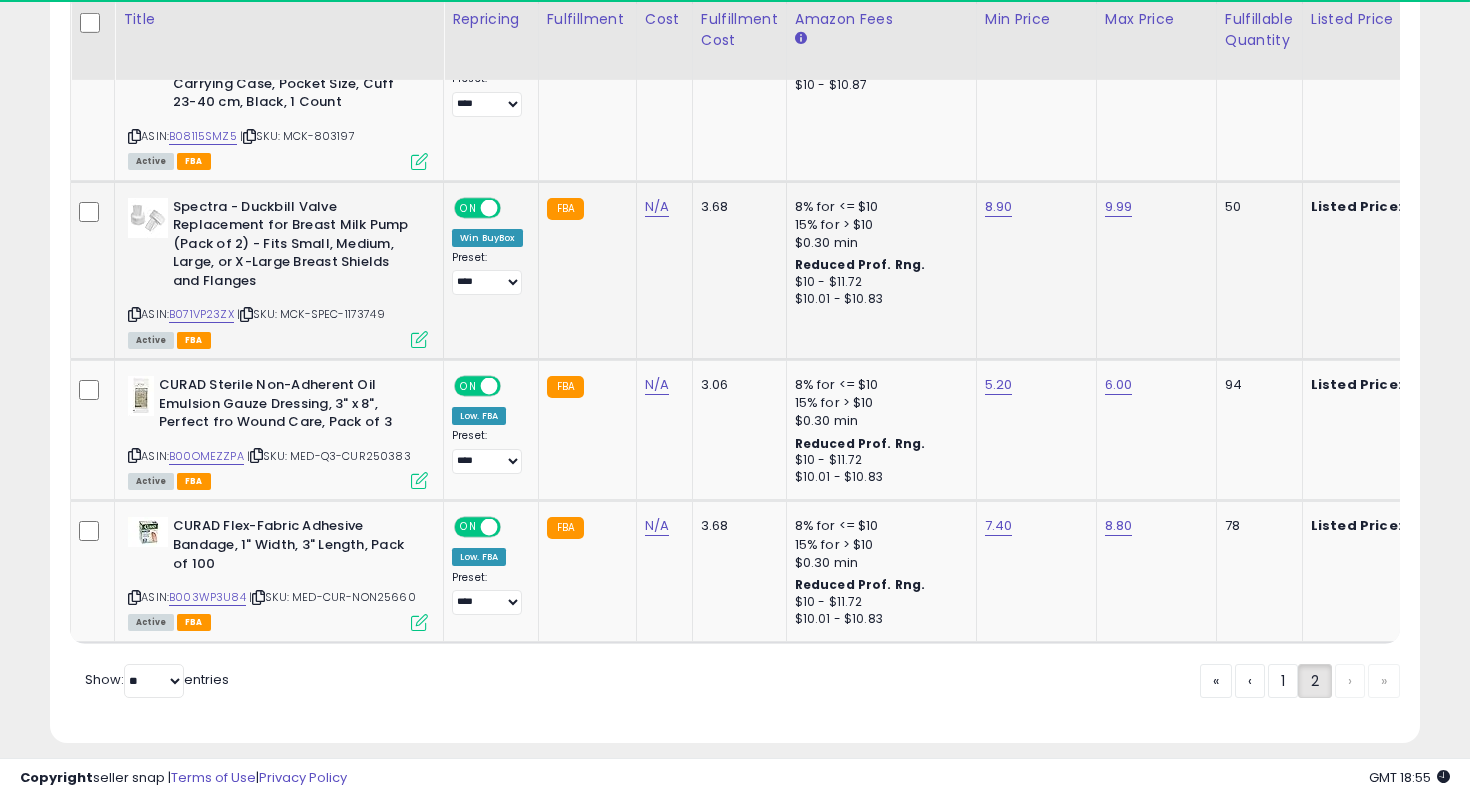 scroll, scrollTop: 1045, scrollLeft: 0, axis: vertical 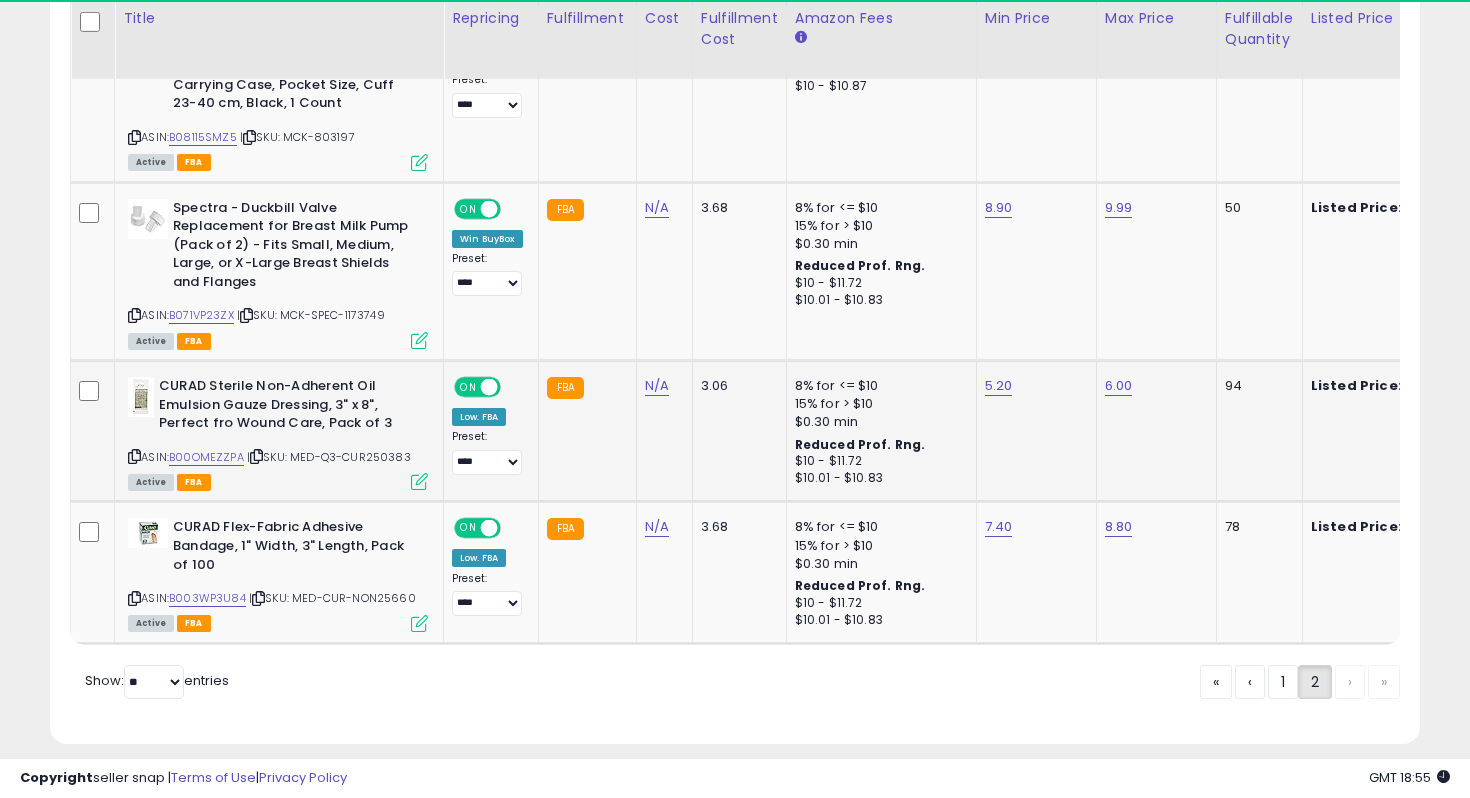 click on "Active FBA" at bounding box center [278, 481] 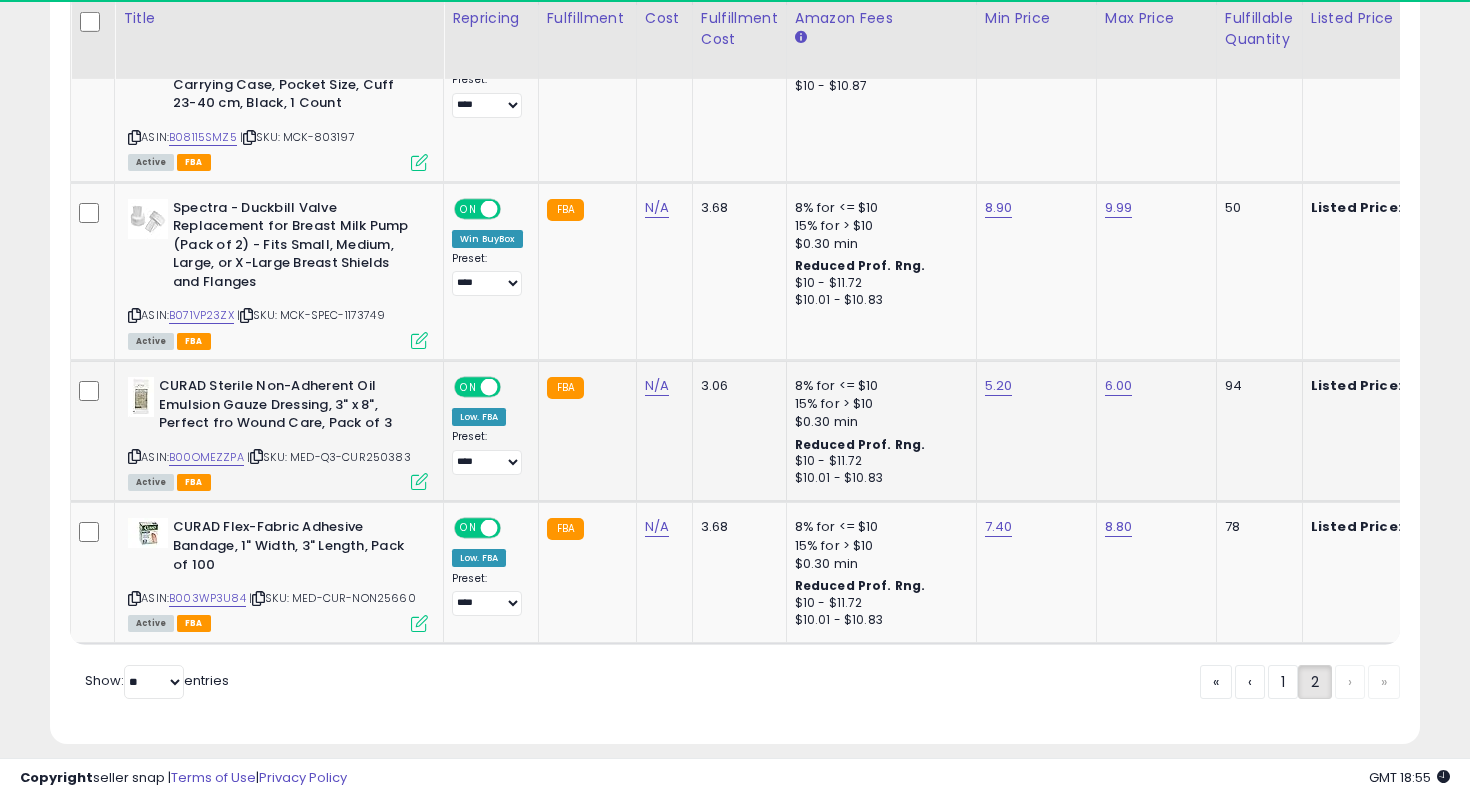 click at bounding box center [419, 481] 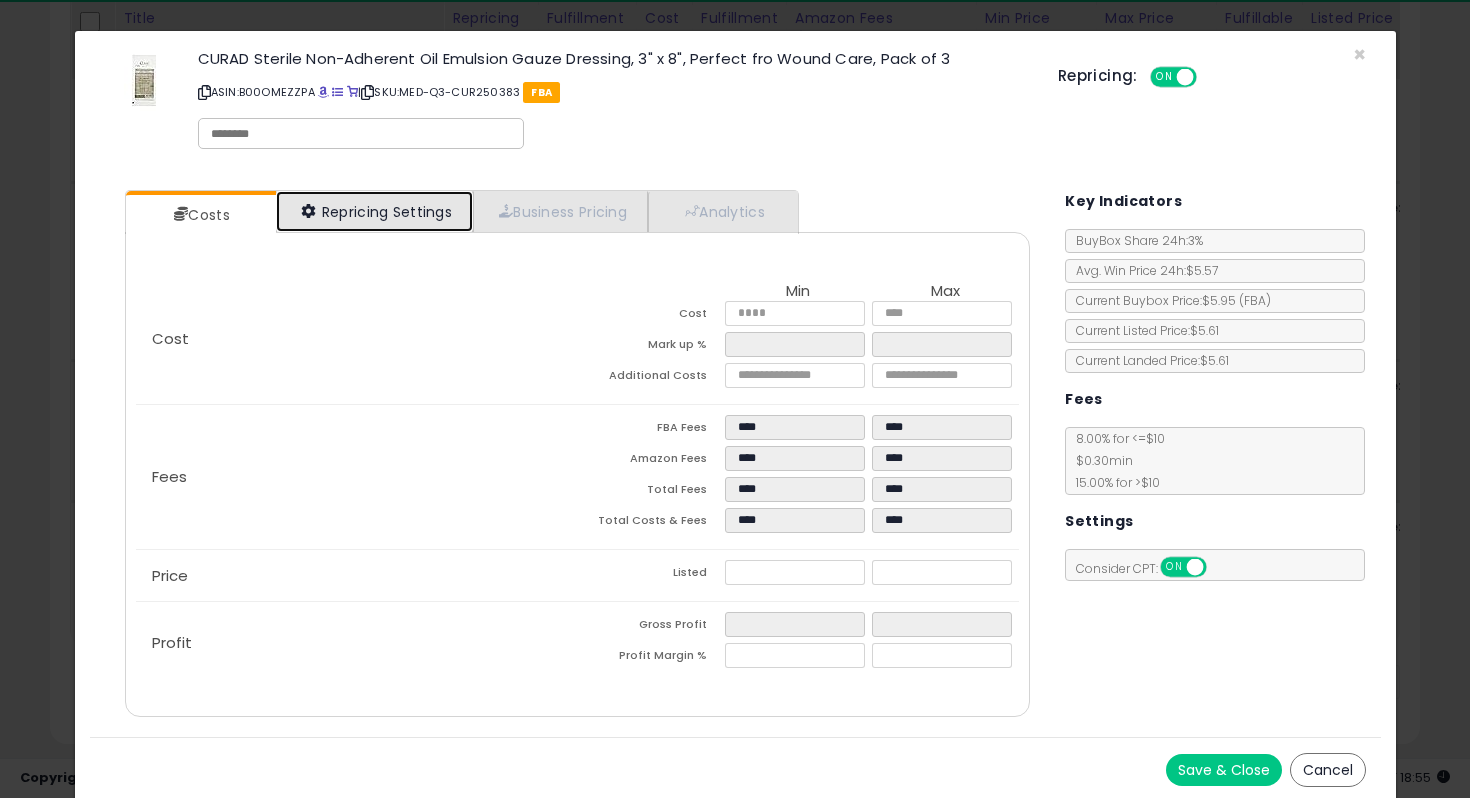 click on "Repricing Settings" at bounding box center [375, 211] 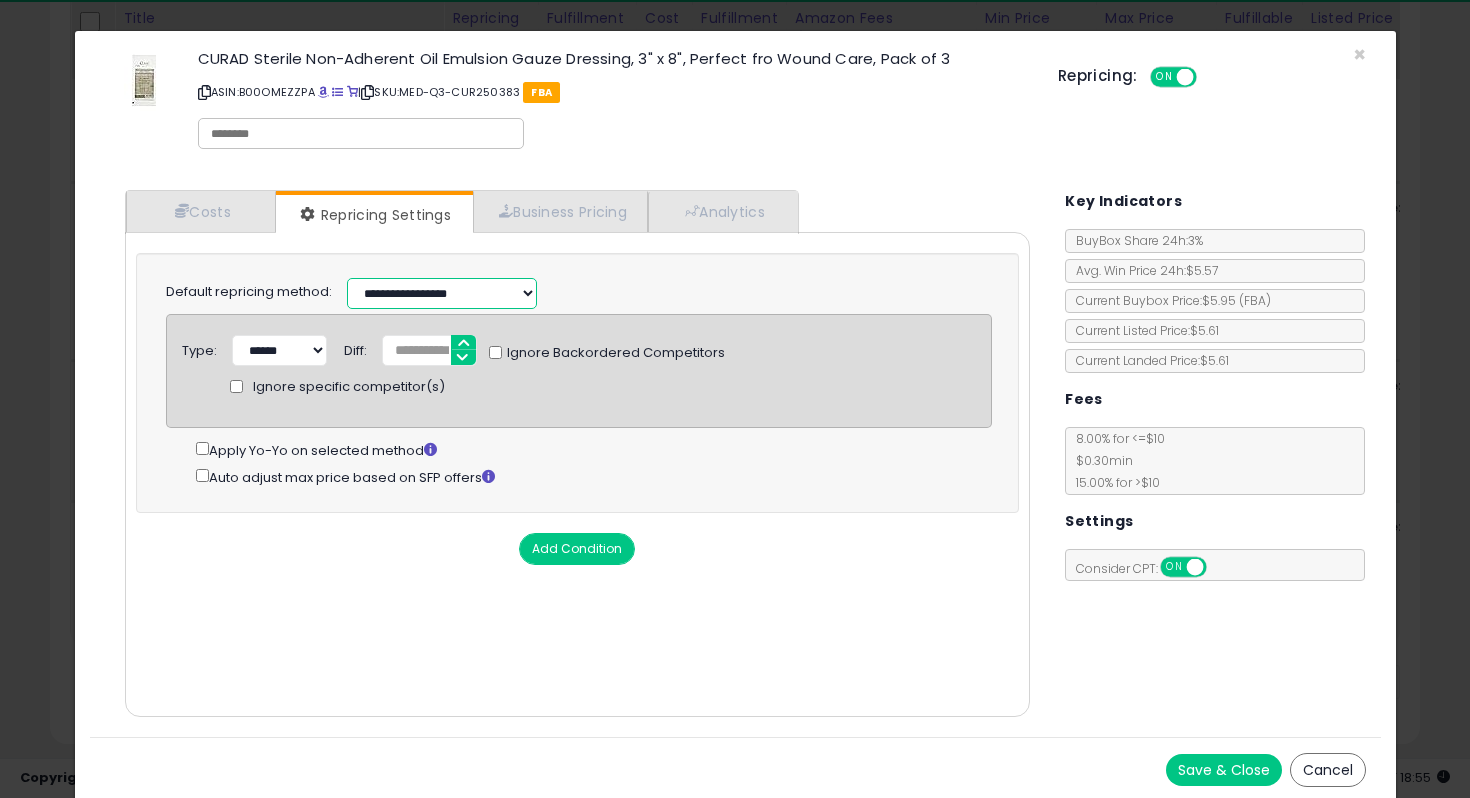click on "**********" at bounding box center [442, 293] 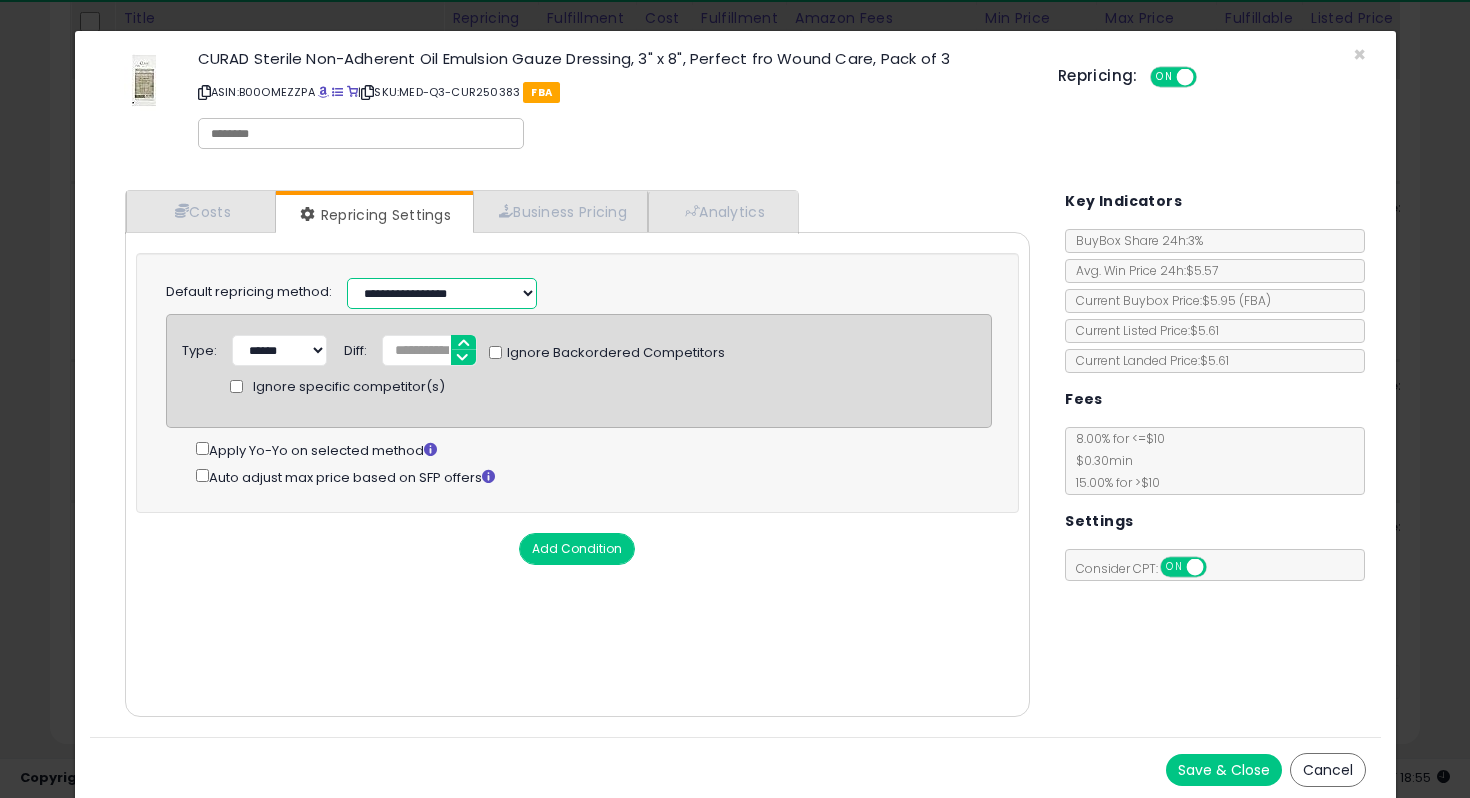 select on "******" 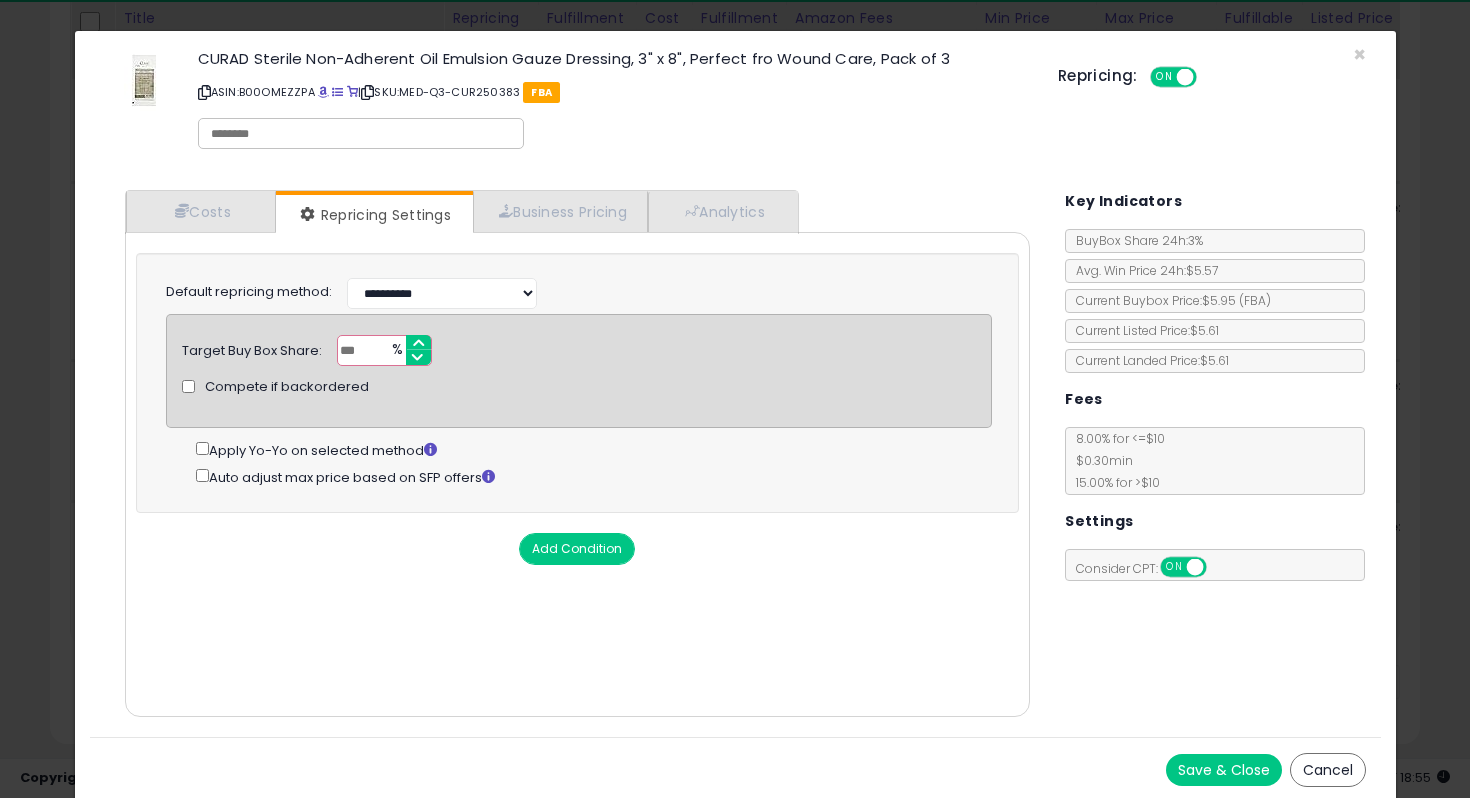 click on "Add Condition" at bounding box center [577, 549] 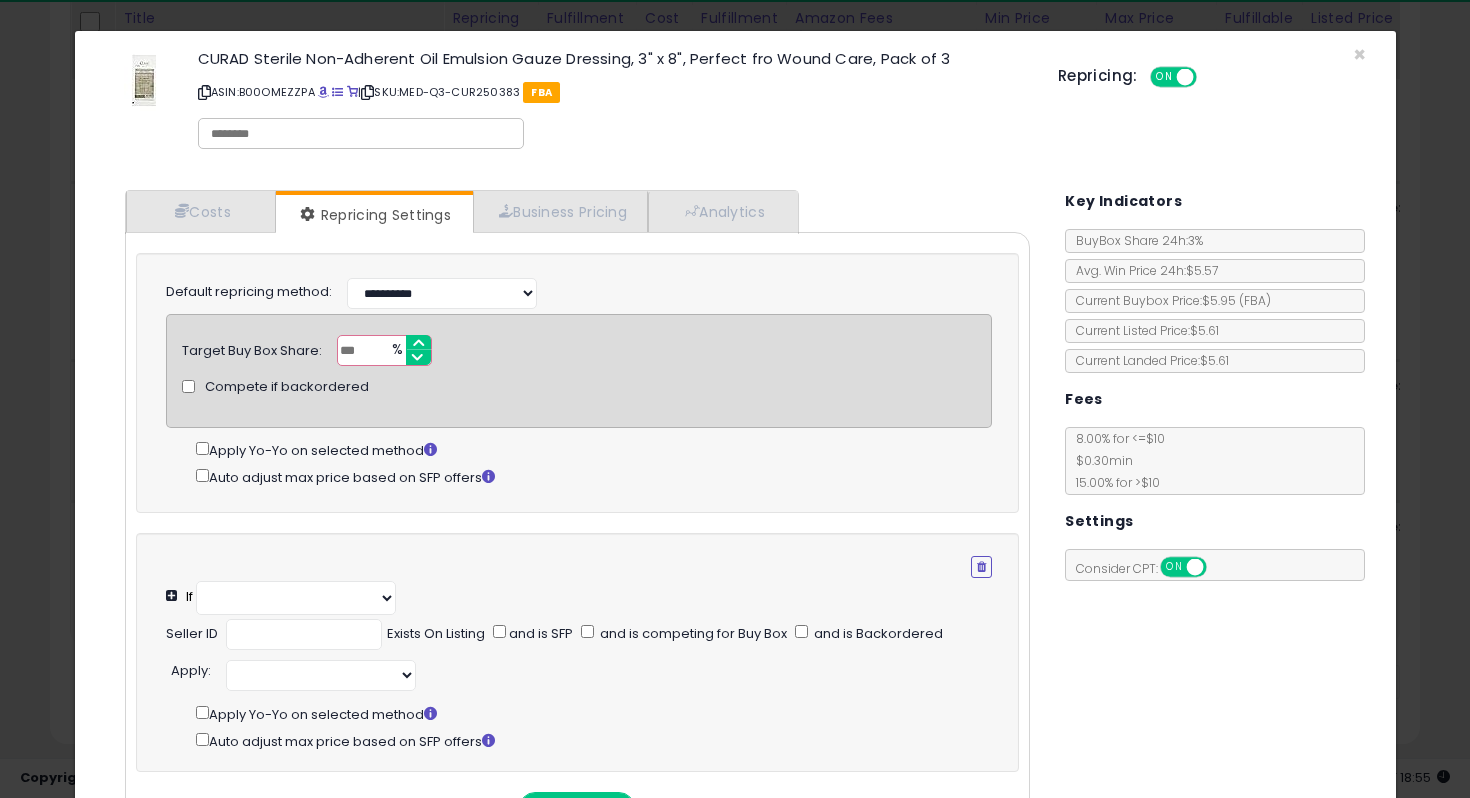 select on "**********" 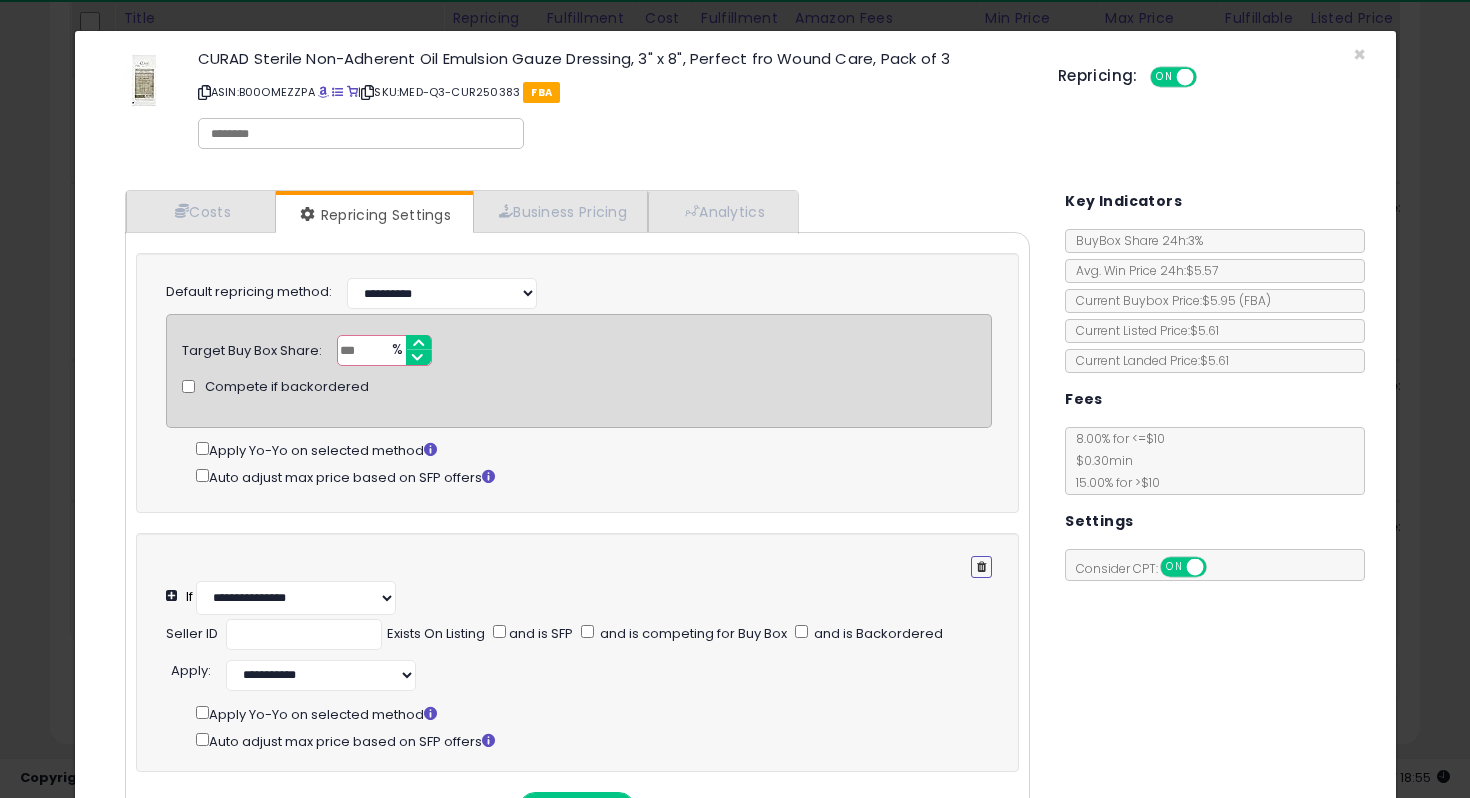 click at bounding box center (981, 567) 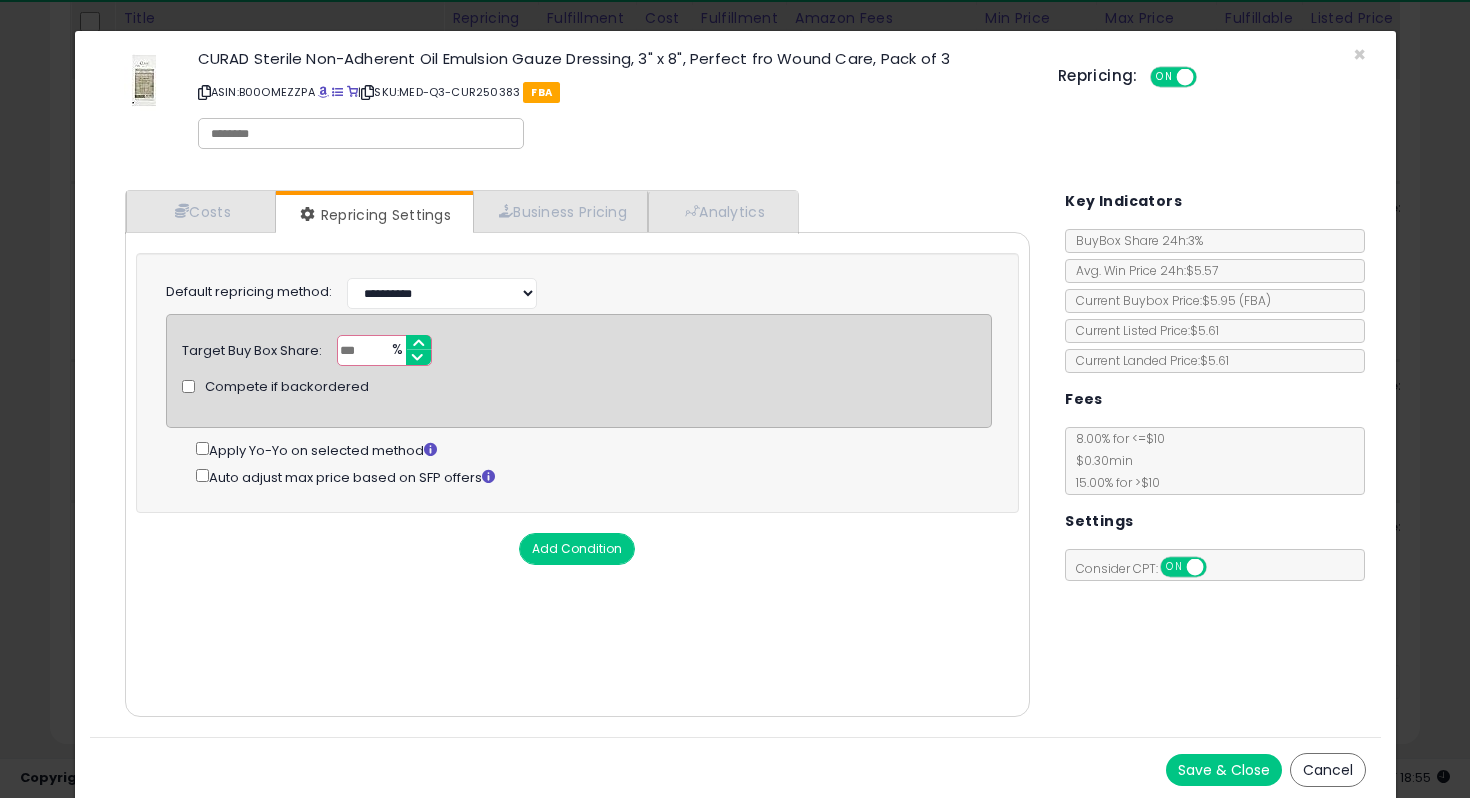 scroll, scrollTop: 3, scrollLeft: 0, axis: vertical 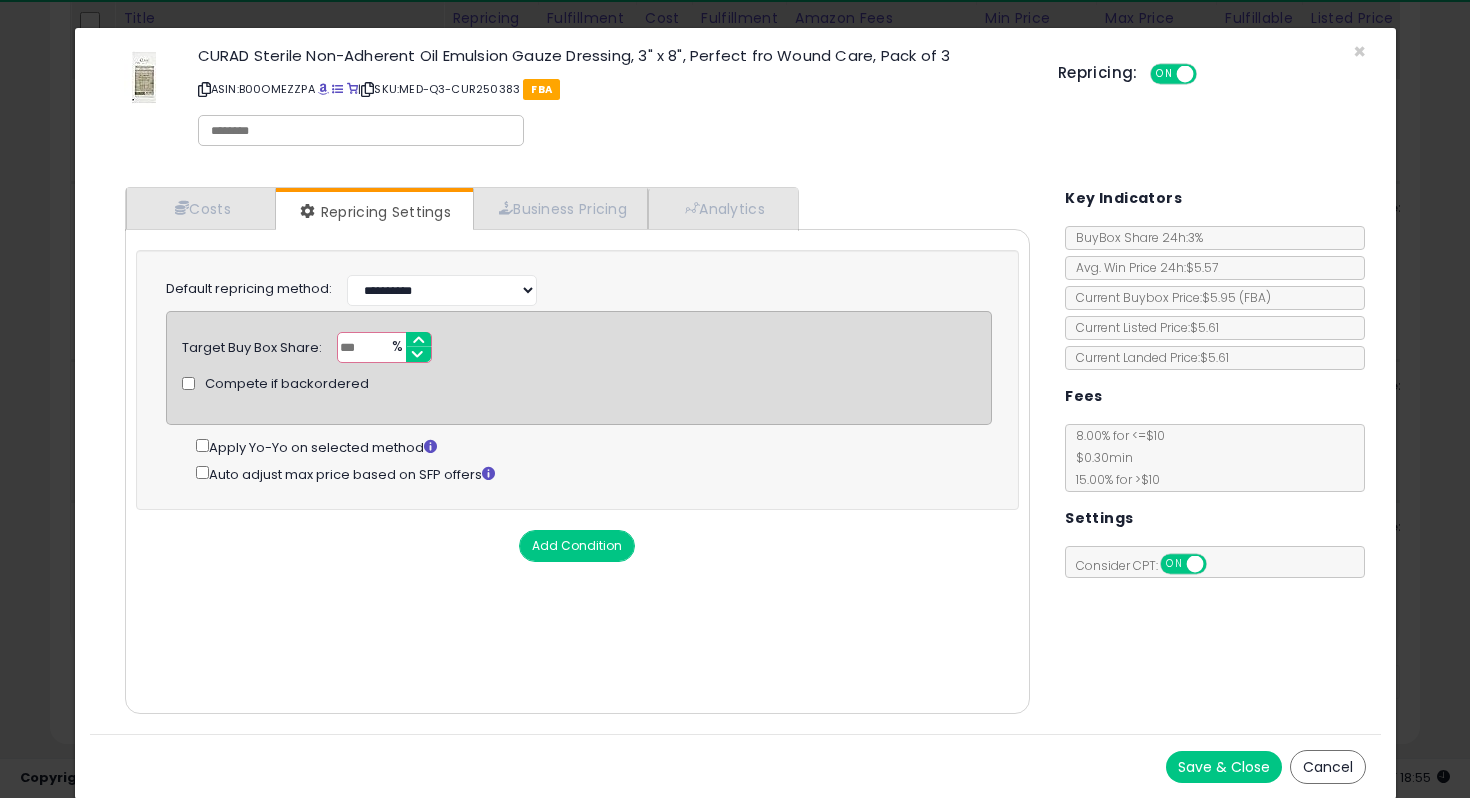 click on "Save & Close" at bounding box center [1224, 767] 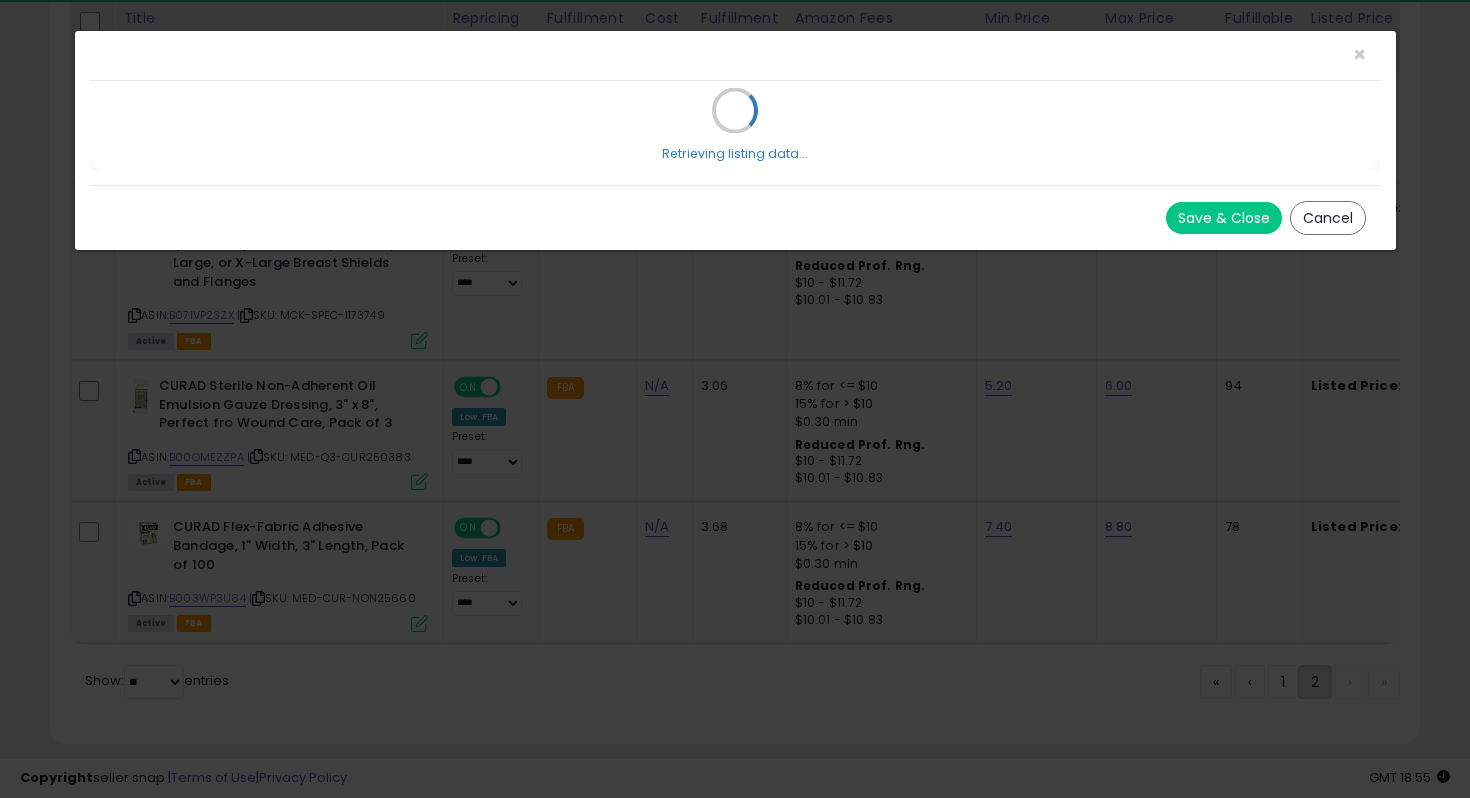 scroll, scrollTop: 0, scrollLeft: 0, axis: both 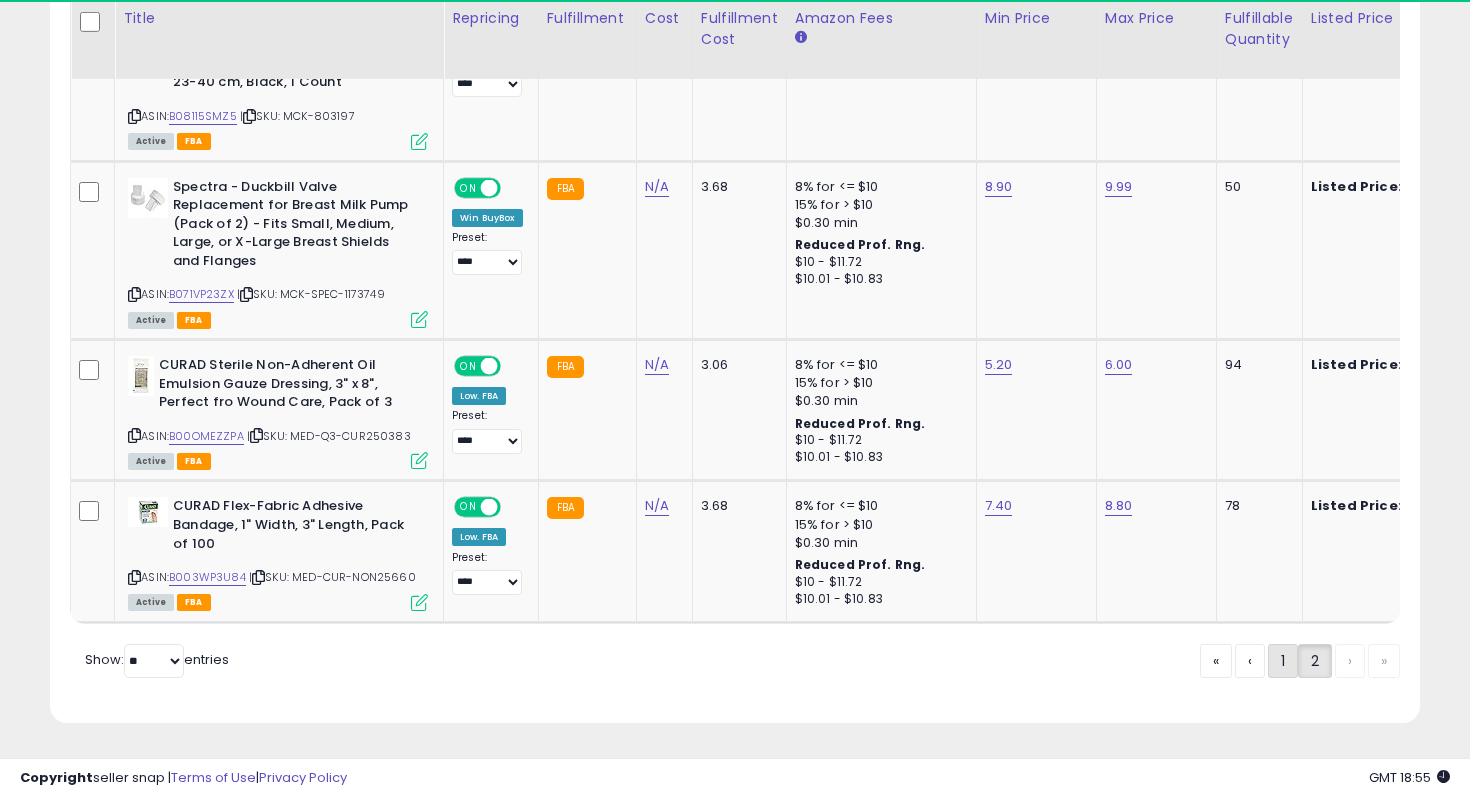 click on "1" 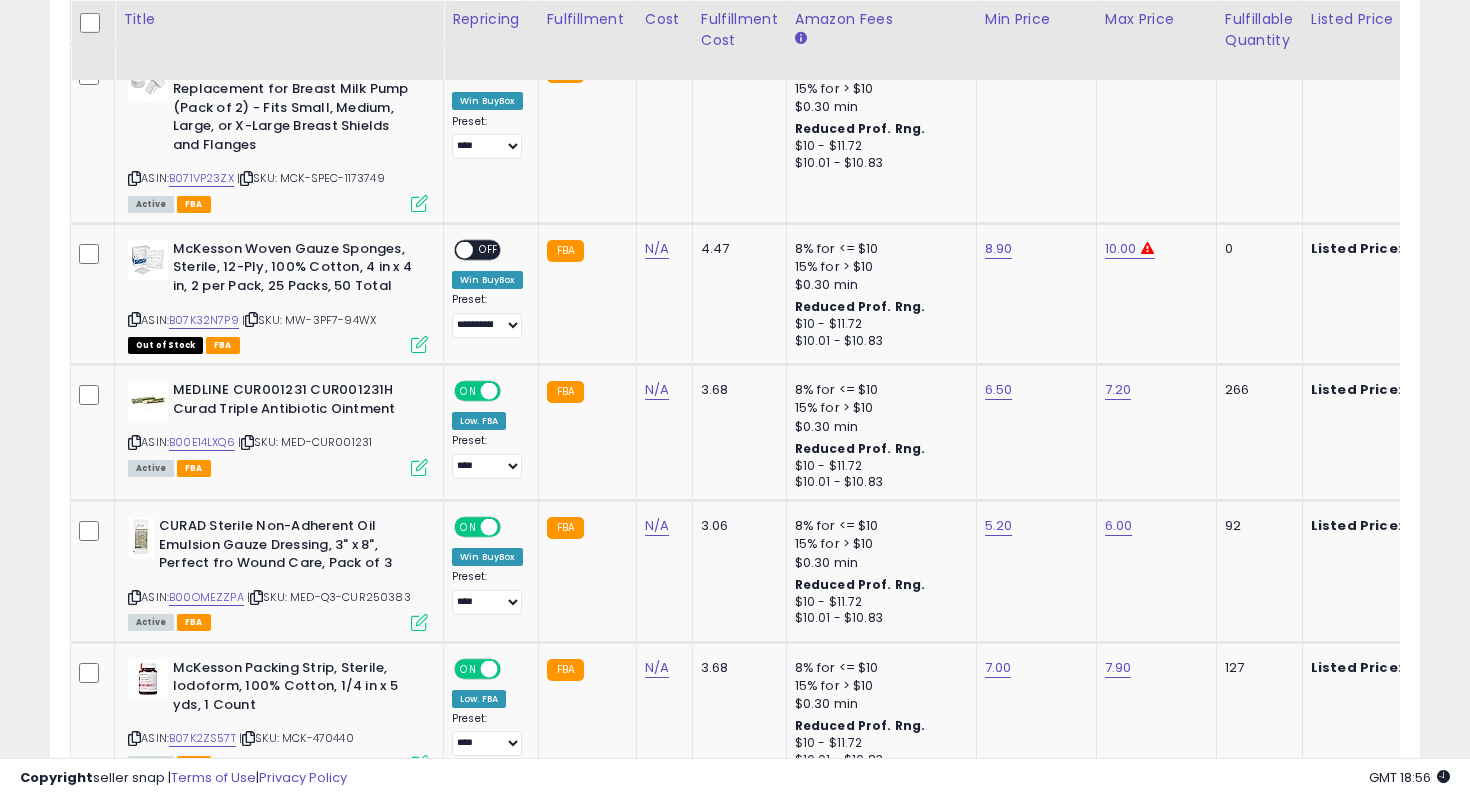 scroll, scrollTop: 2772, scrollLeft: 0, axis: vertical 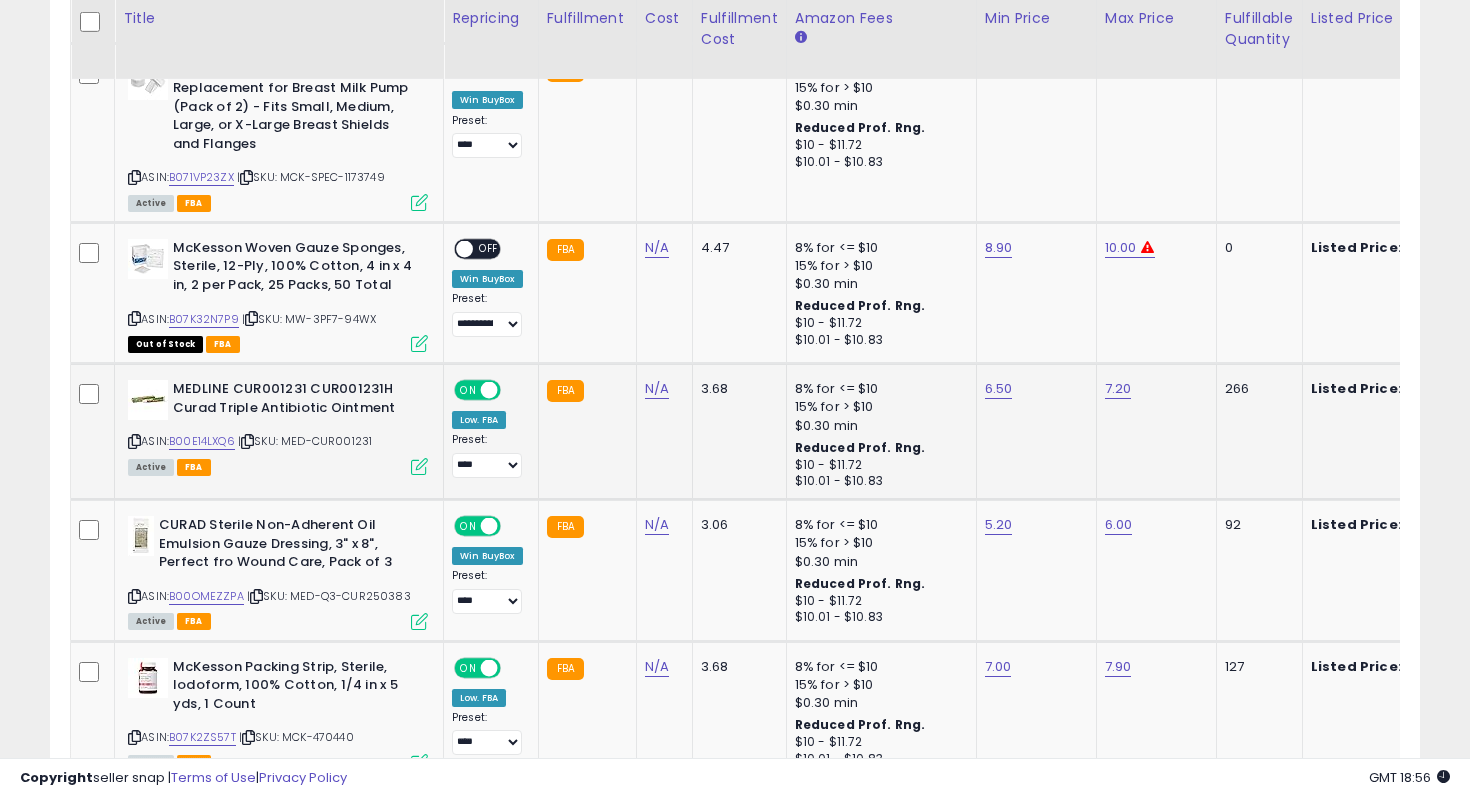 click at bounding box center [419, 466] 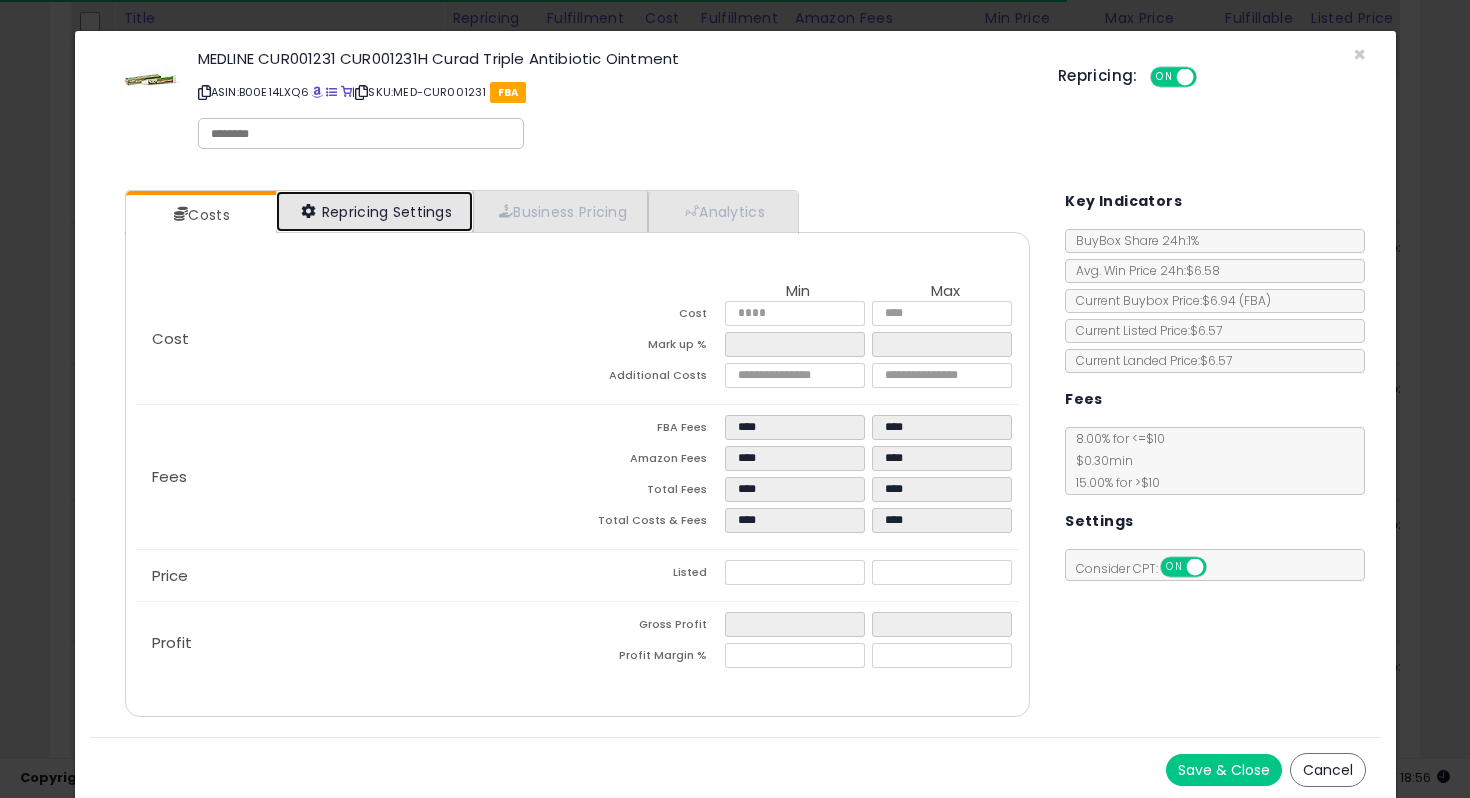 click on "Repricing Settings" at bounding box center [375, 211] 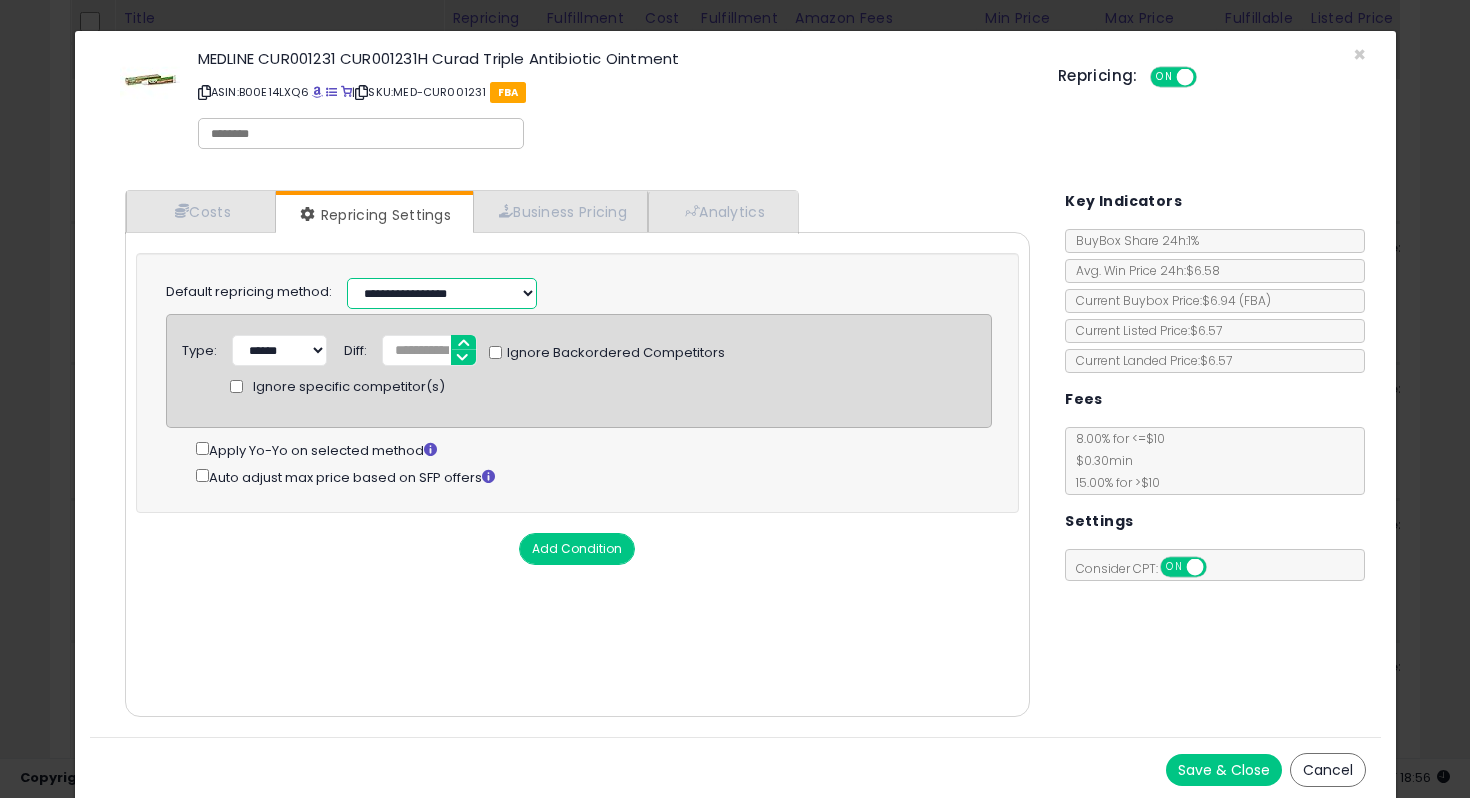 click on "**********" at bounding box center (442, 293) 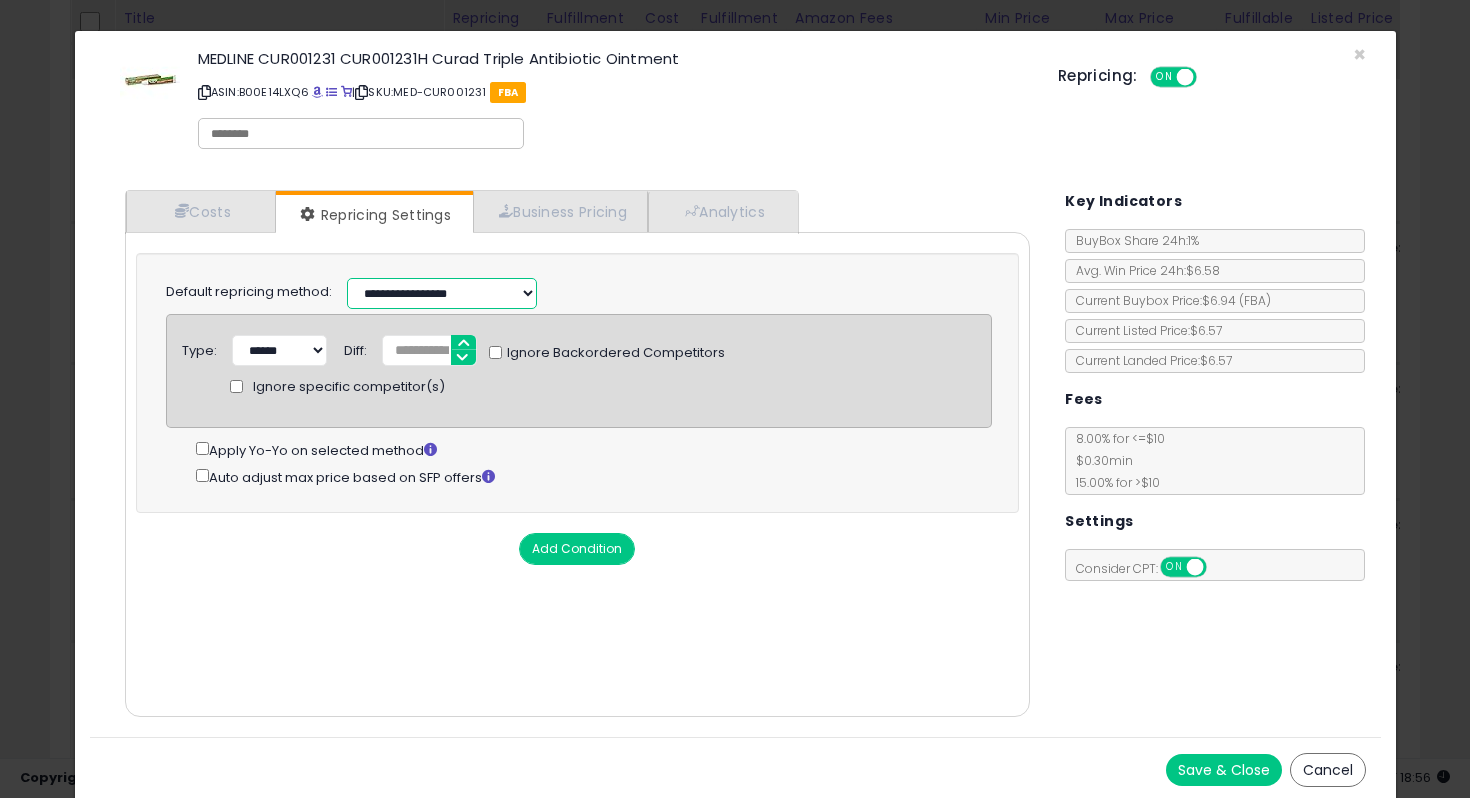 select on "******" 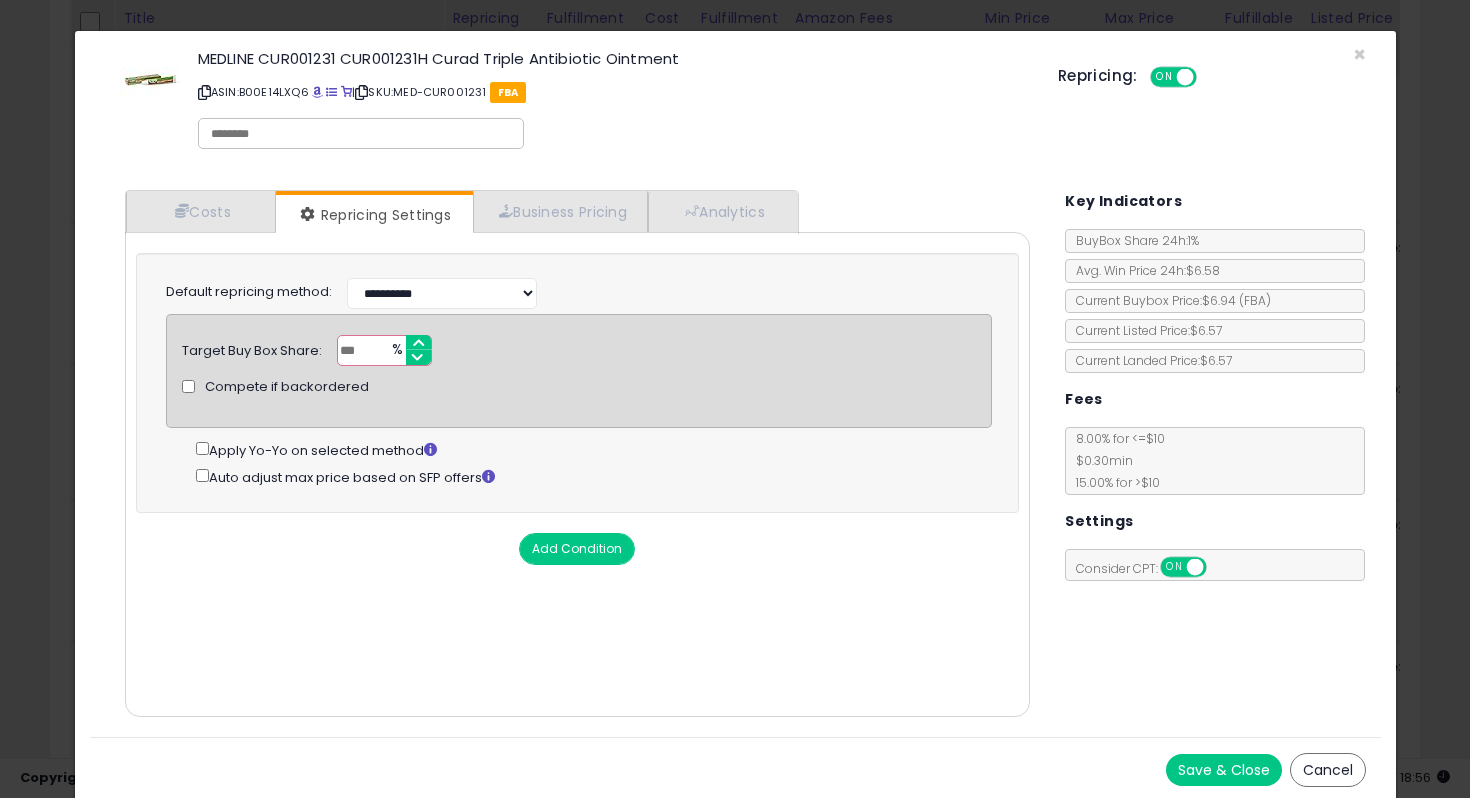 click on "Save & Close" at bounding box center [1224, 770] 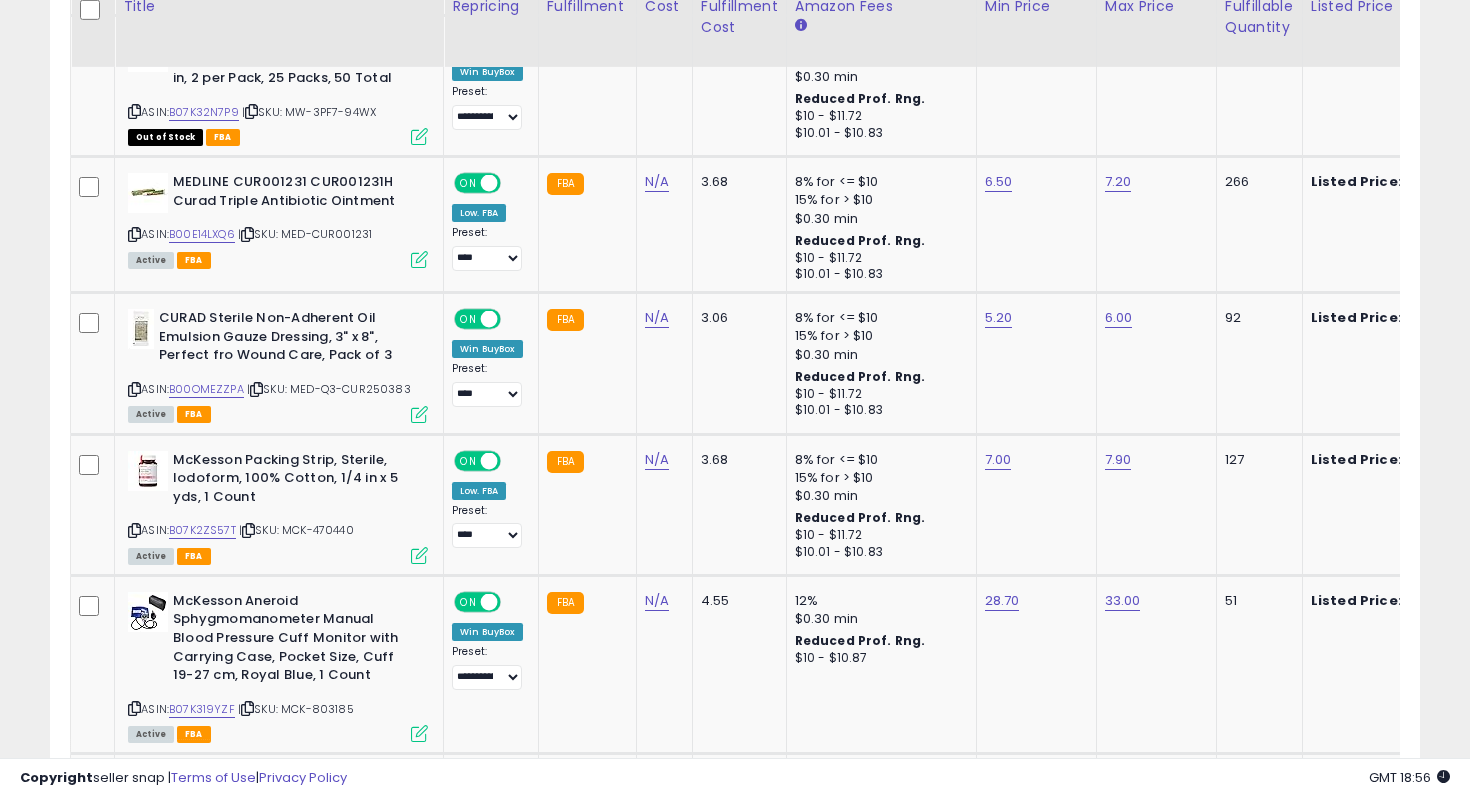 scroll, scrollTop: 2984, scrollLeft: 0, axis: vertical 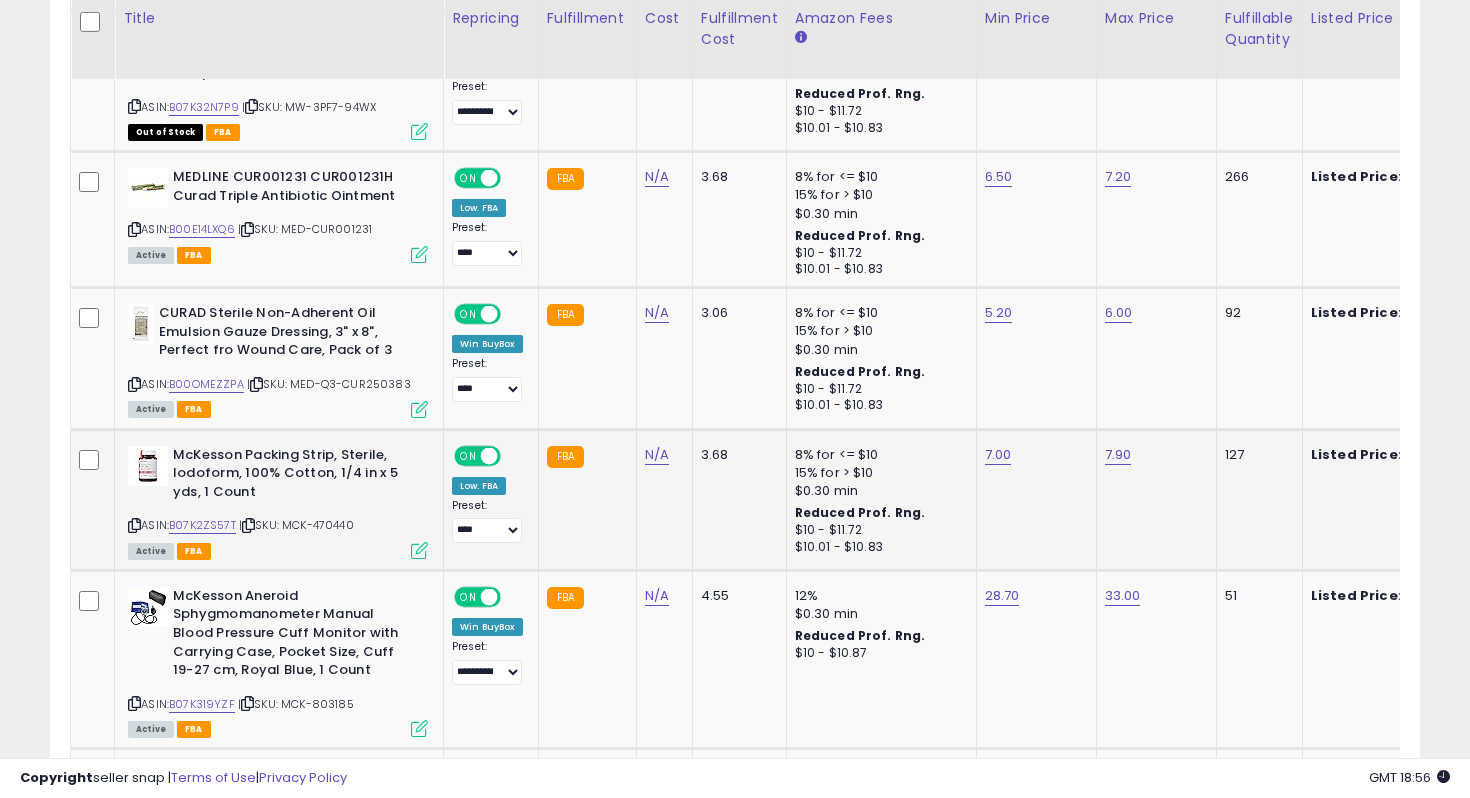 click at bounding box center [419, 550] 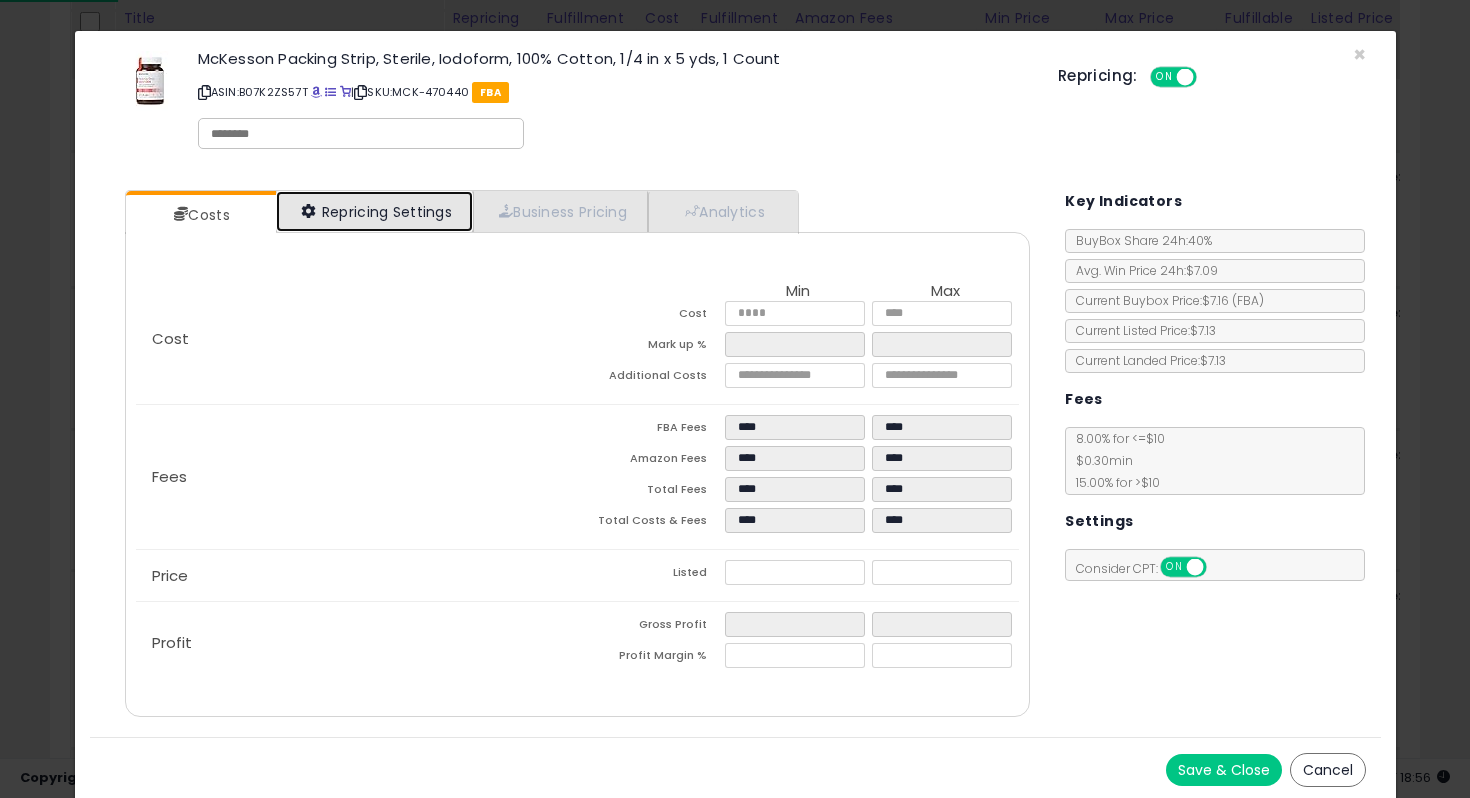 click on "Repricing Settings" at bounding box center (375, 211) 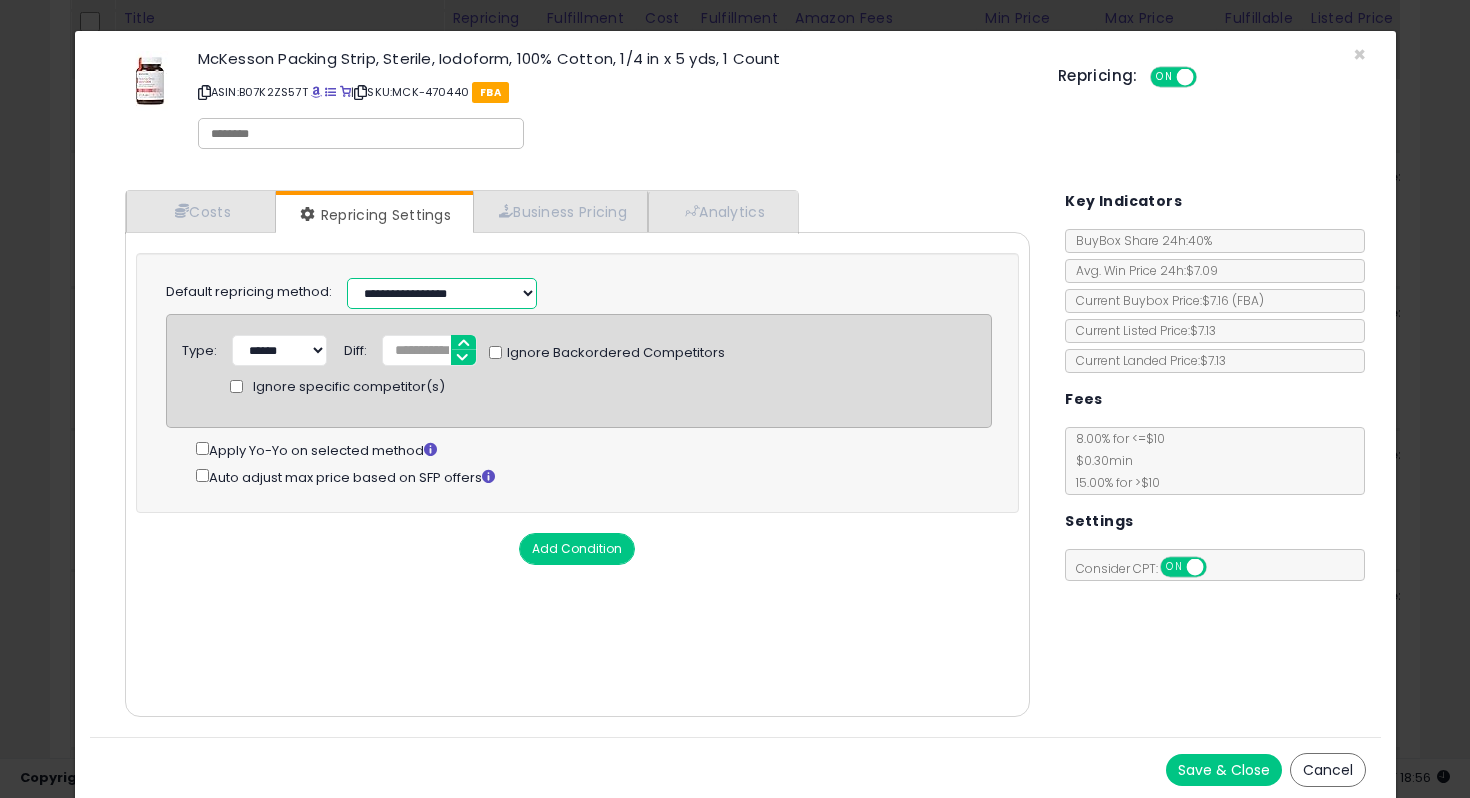 click on "**********" at bounding box center [442, 293] 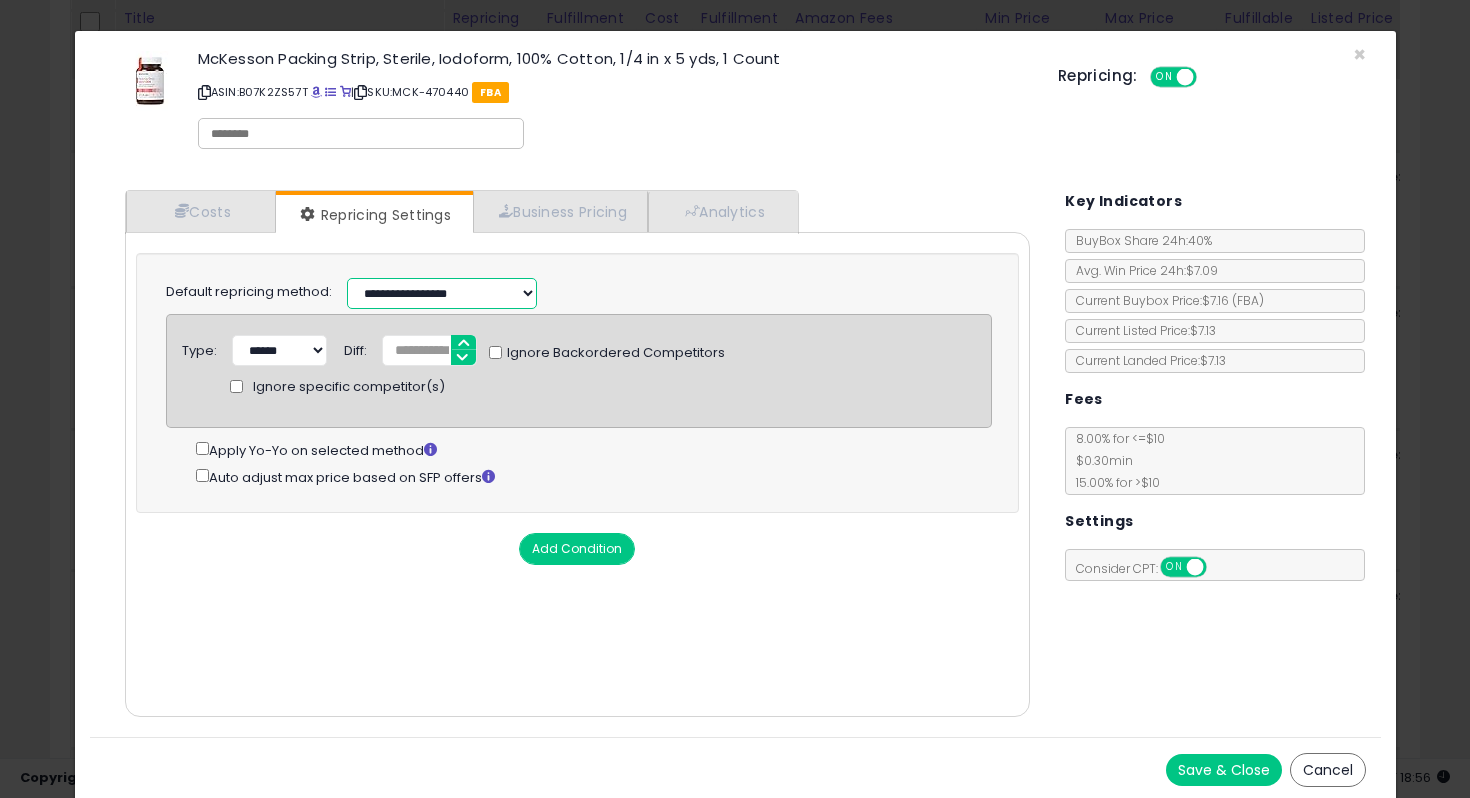 select on "******" 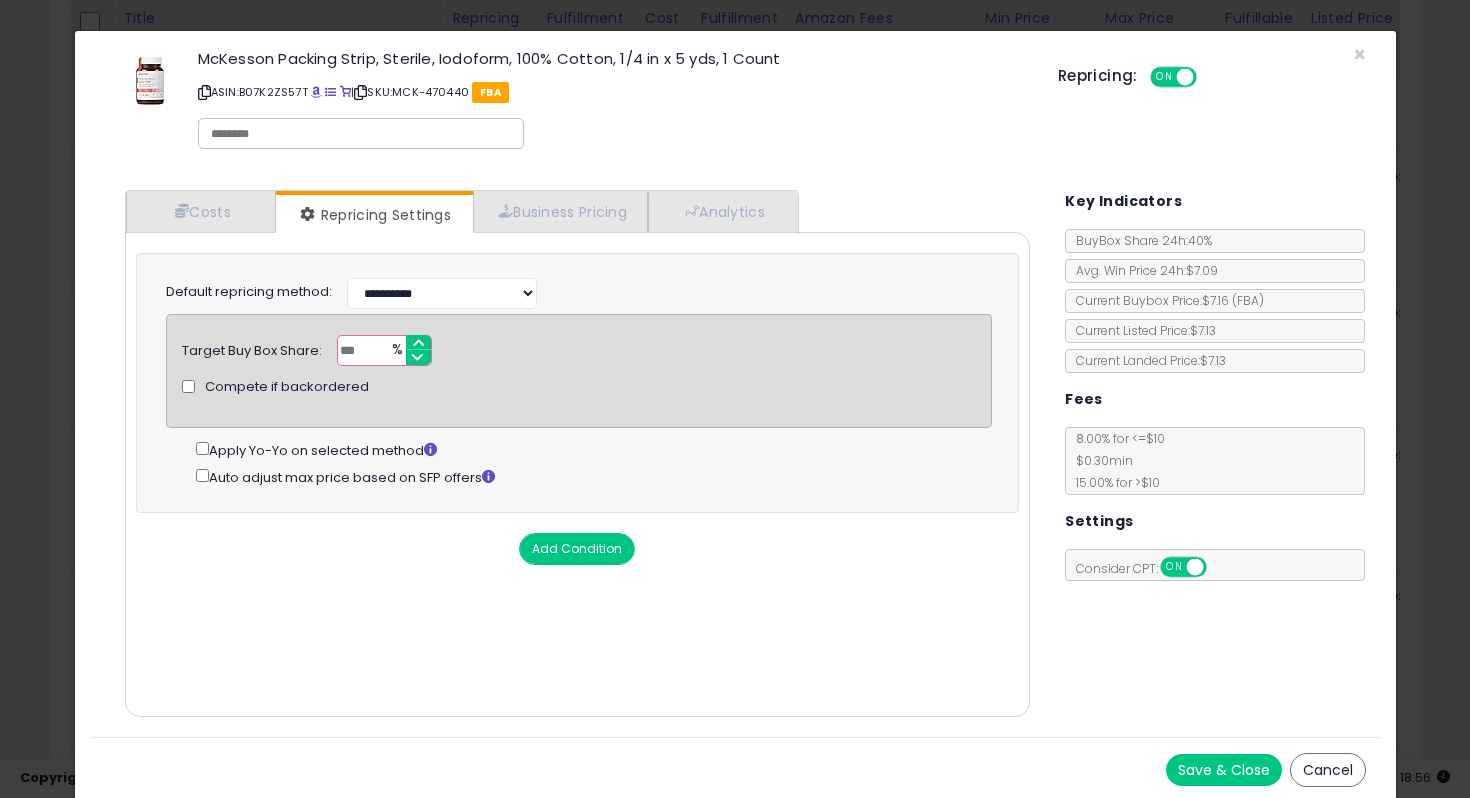click on "Save & Close" at bounding box center (1224, 770) 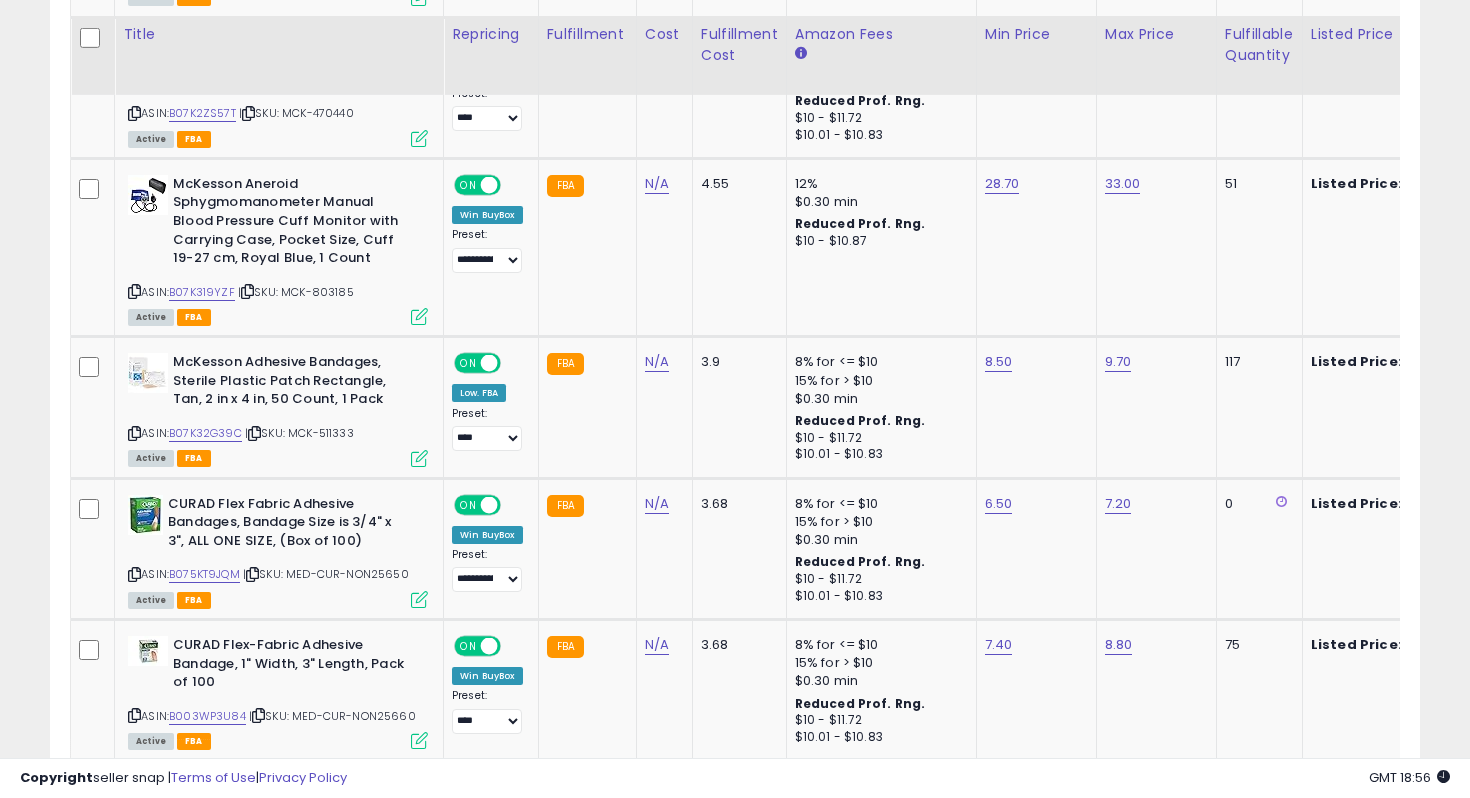 scroll, scrollTop: 3419, scrollLeft: 0, axis: vertical 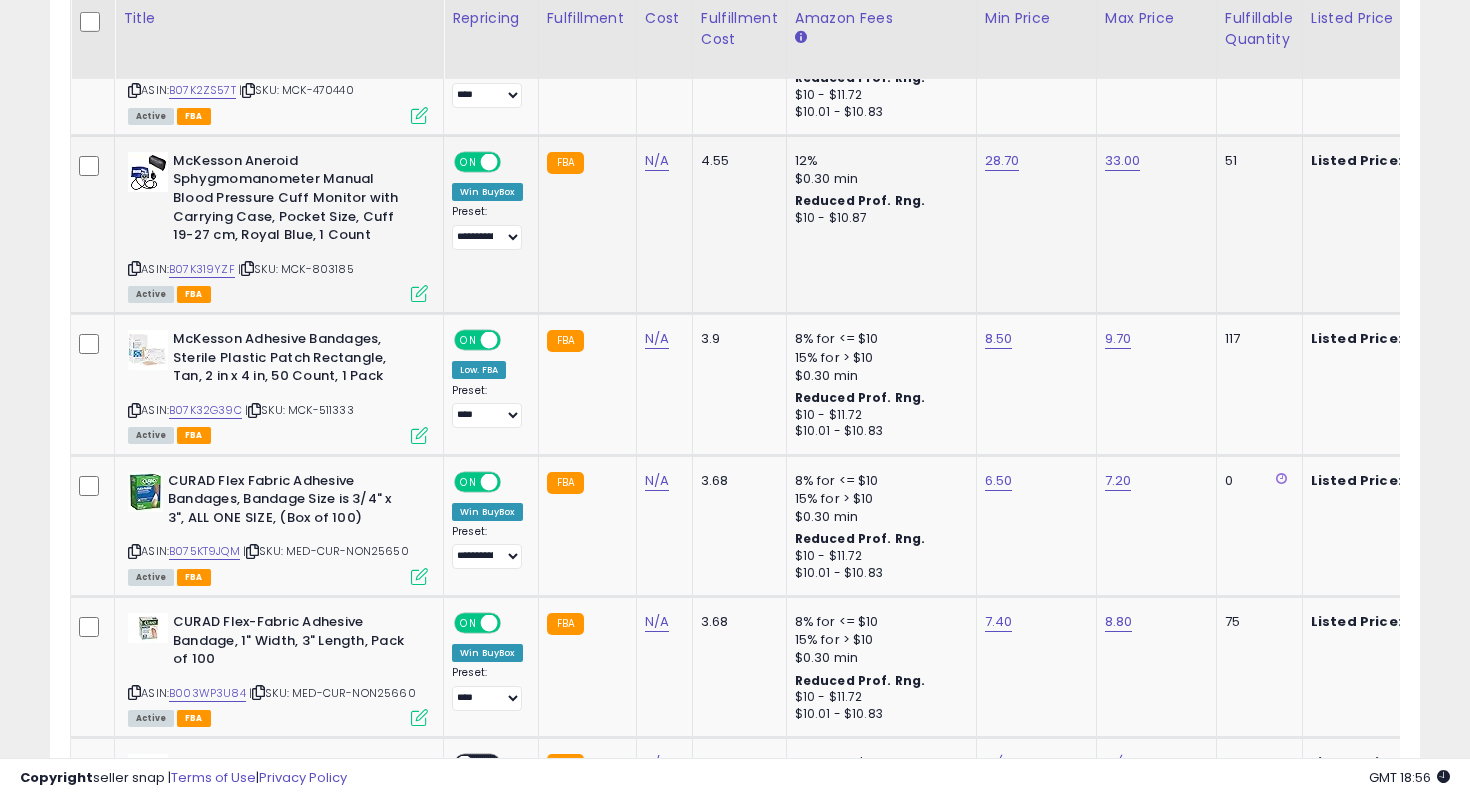 click on "ASIN:  B07K319YZF    |   SKU: MCK-803185 Active FBA" at bounding box center (278, 226) 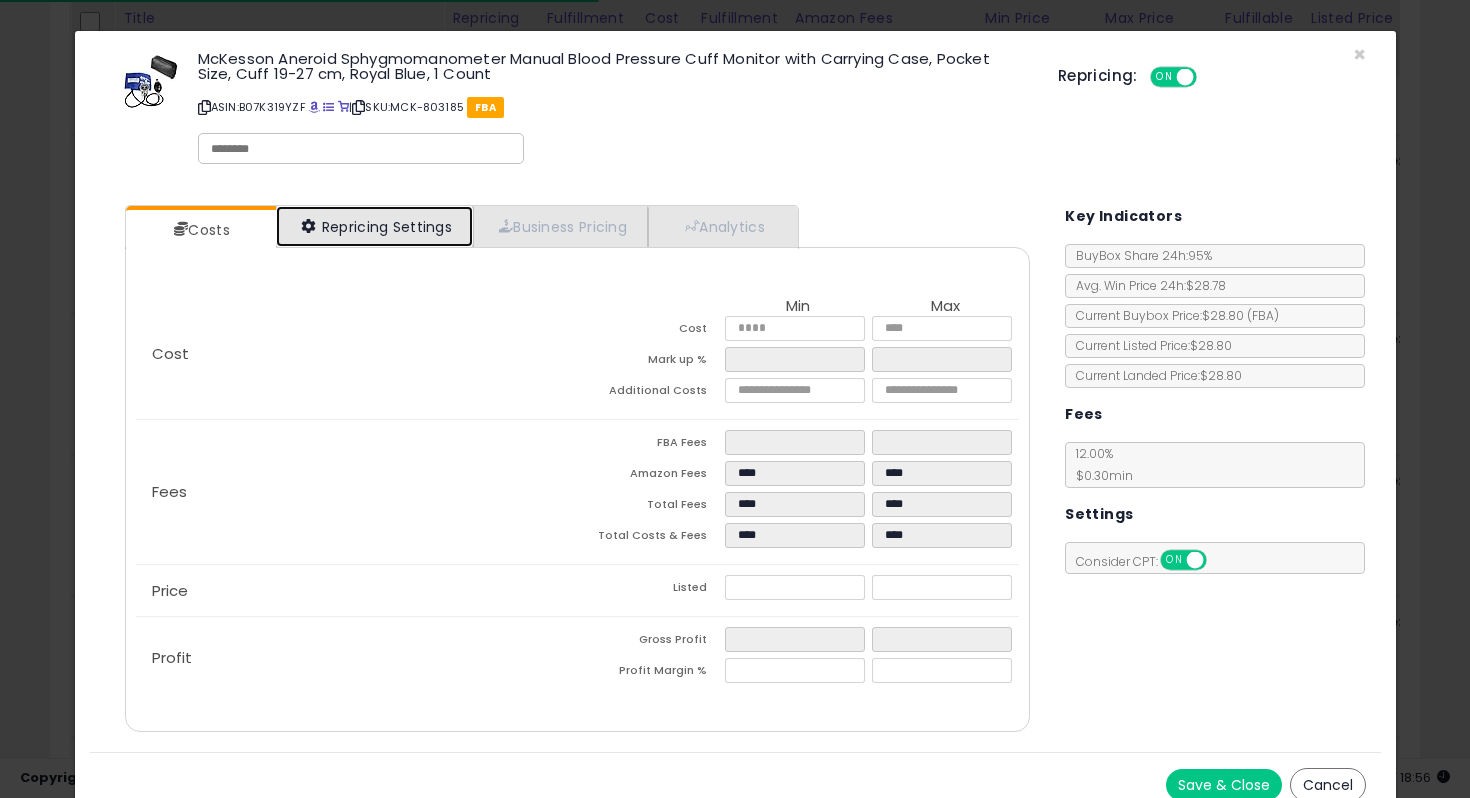 click on "Repricing Settings" at bounding box center (375, 226) 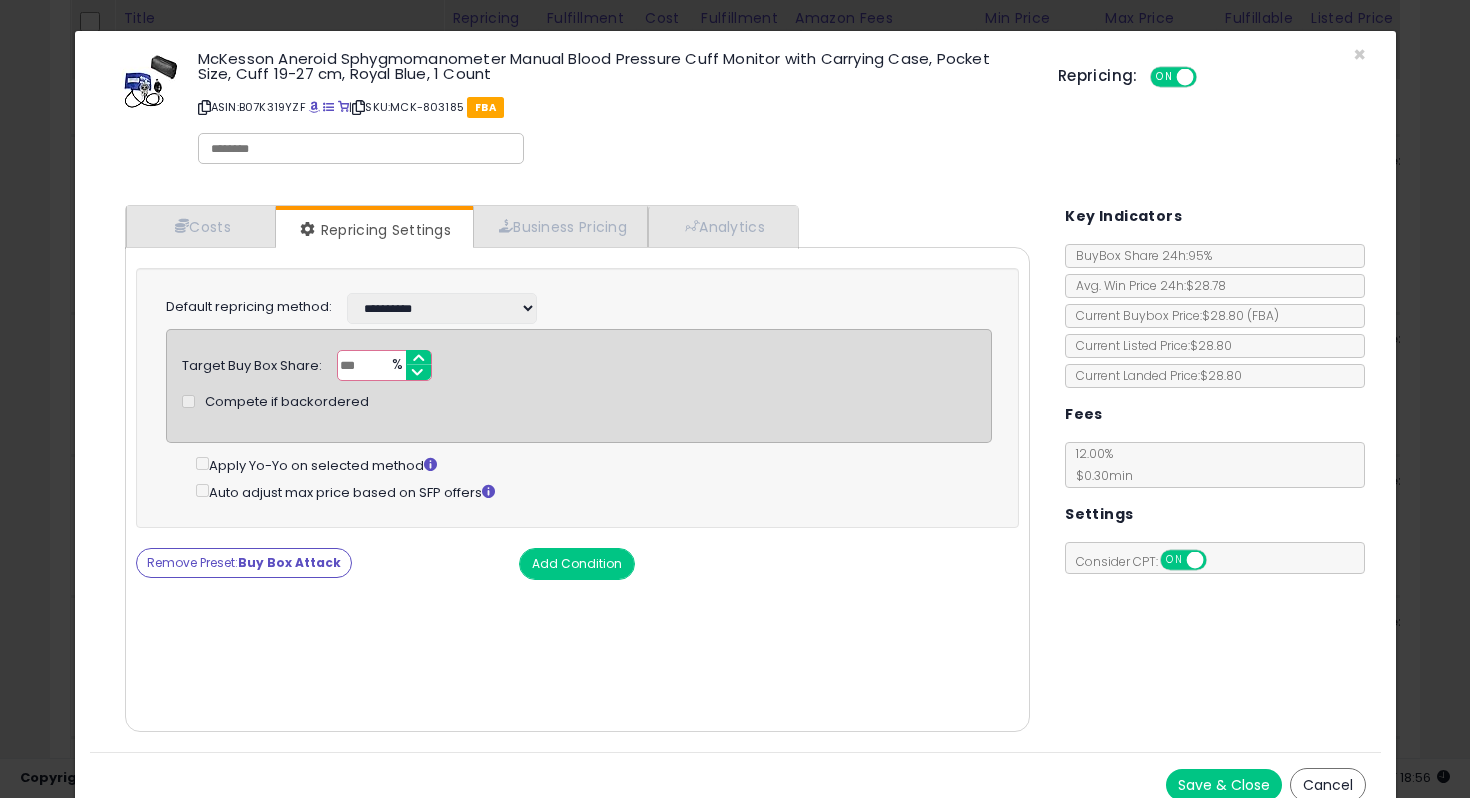 click on "Costs
Repricing Settings
Business Pricing
Analytics
Cost" at bounding box center (578, 471) 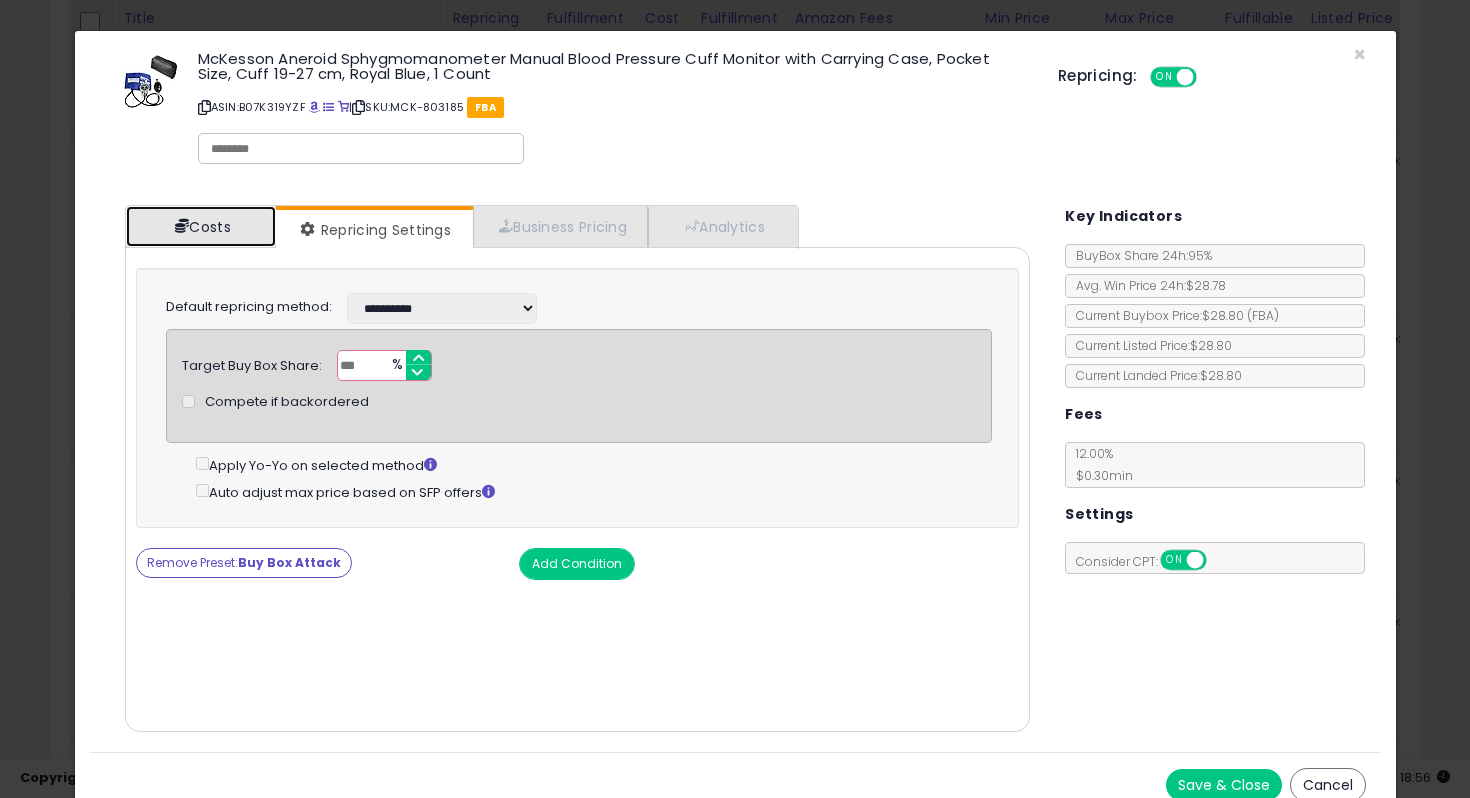 click on "Costs" at bounding box center [201, 226] 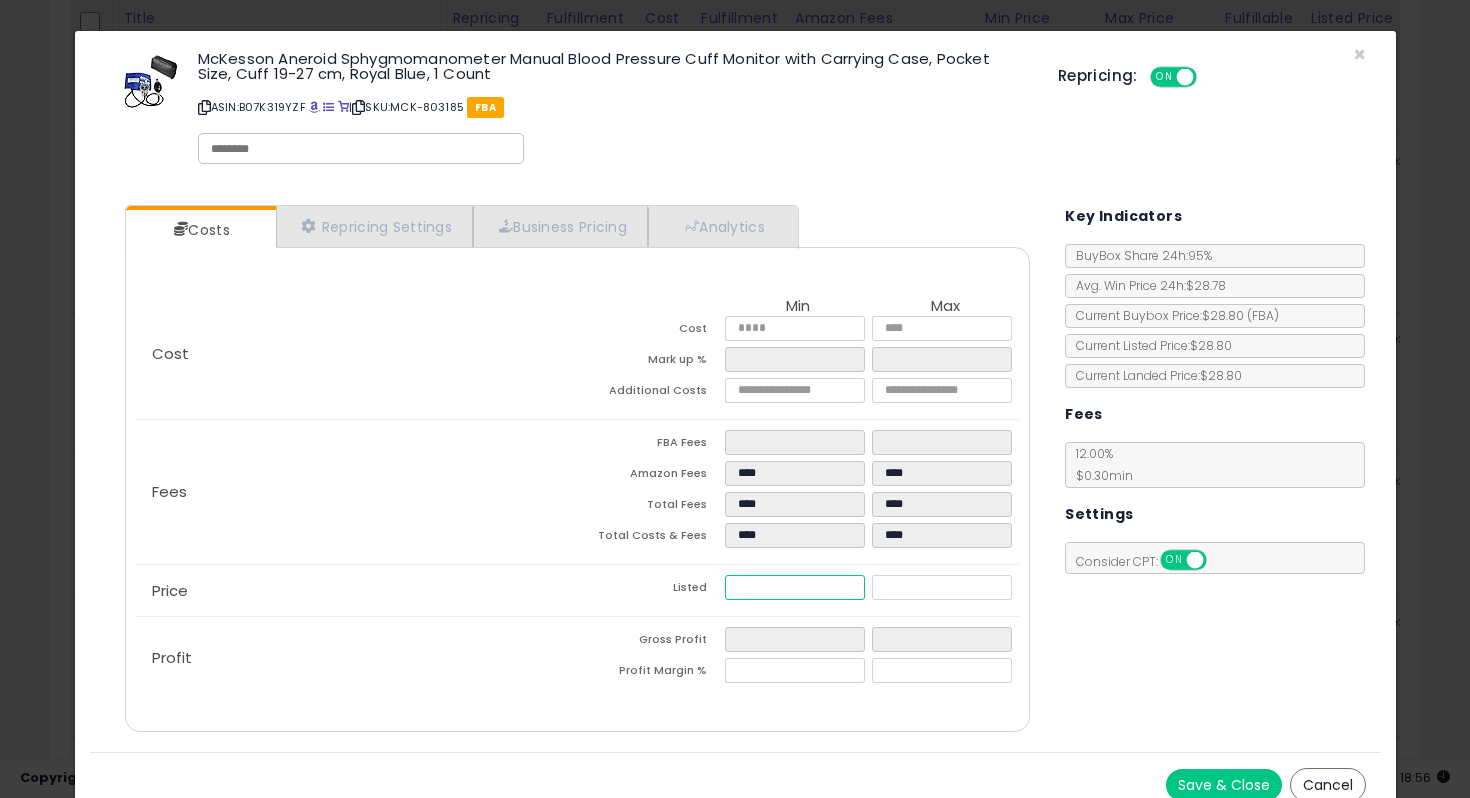 click on "*****" at bounding box center [795, 587] 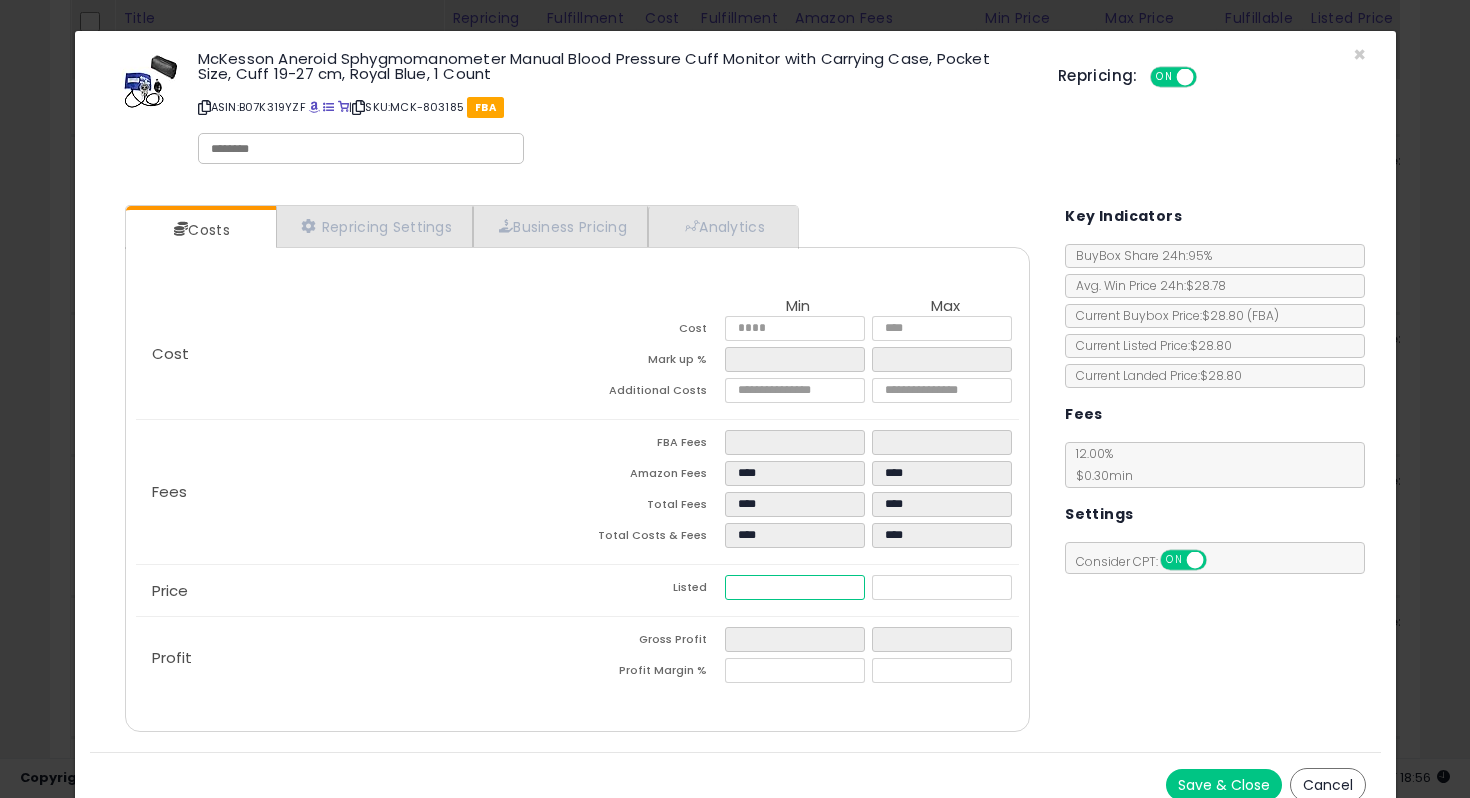 type on "****" 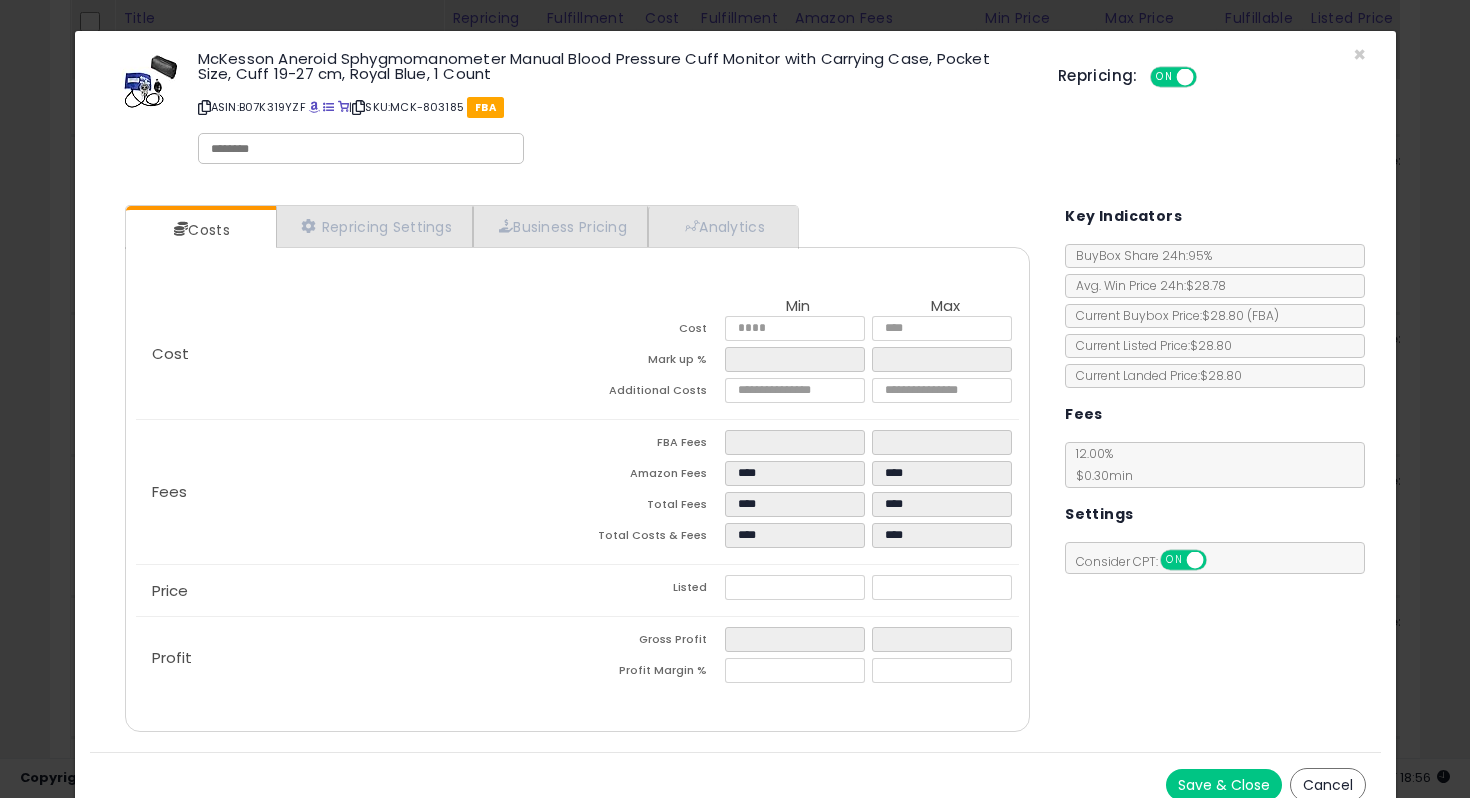 click on "Save & Close" at bounding box center (1224, 785) 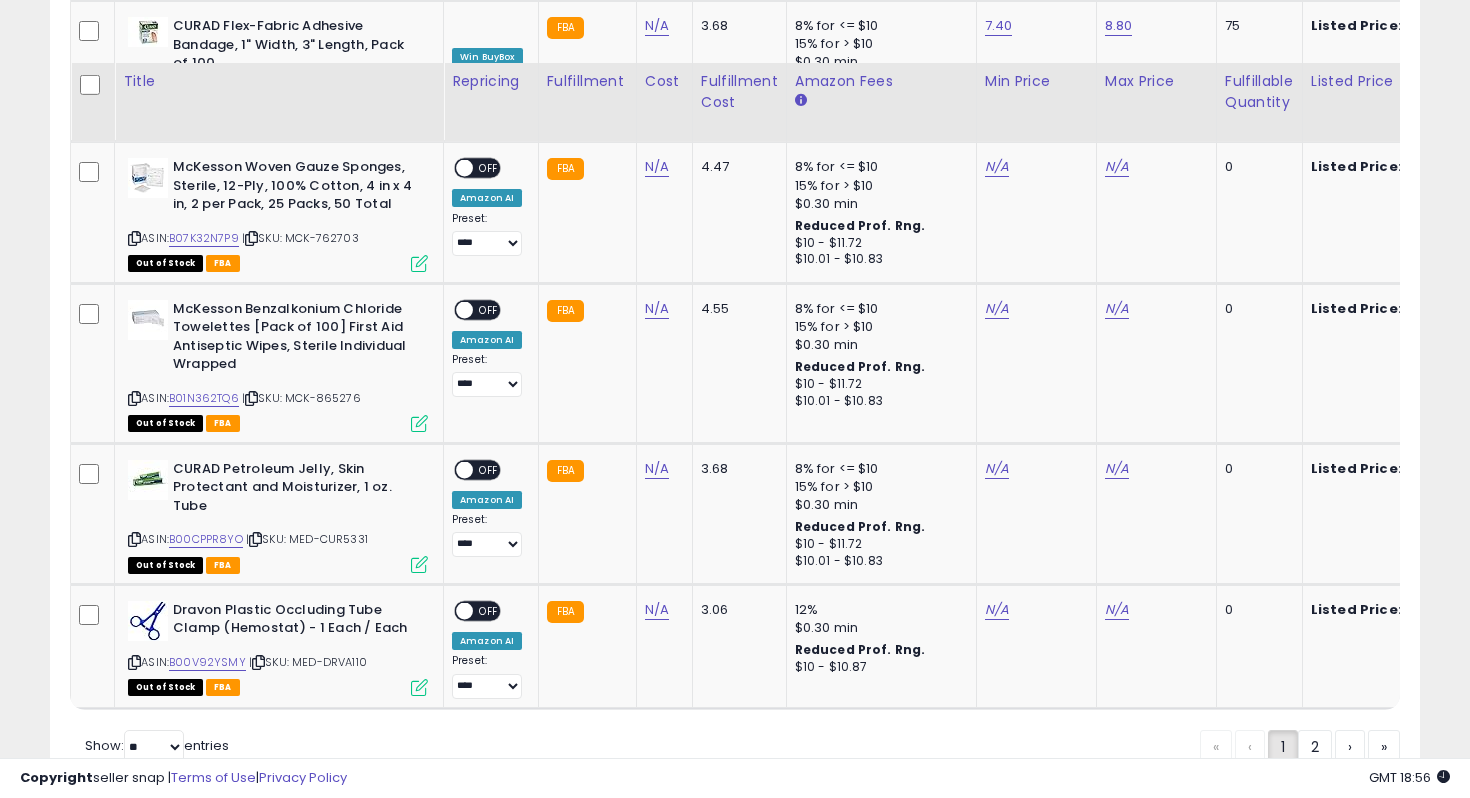 scroll, scrollTop: 4102, scrollLeft: 0, axis: vertical 